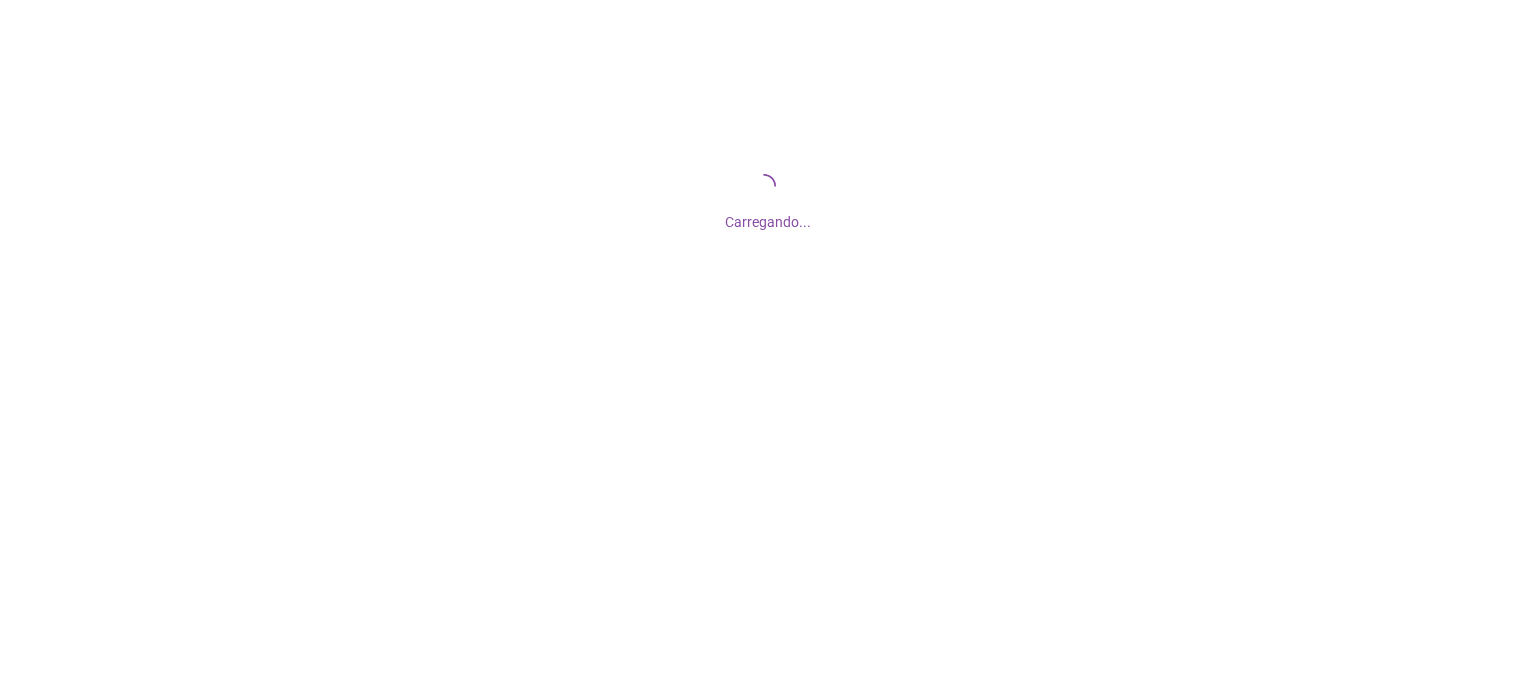 scroll, scrollTop: 0, scrollLeft: 0, axis: both 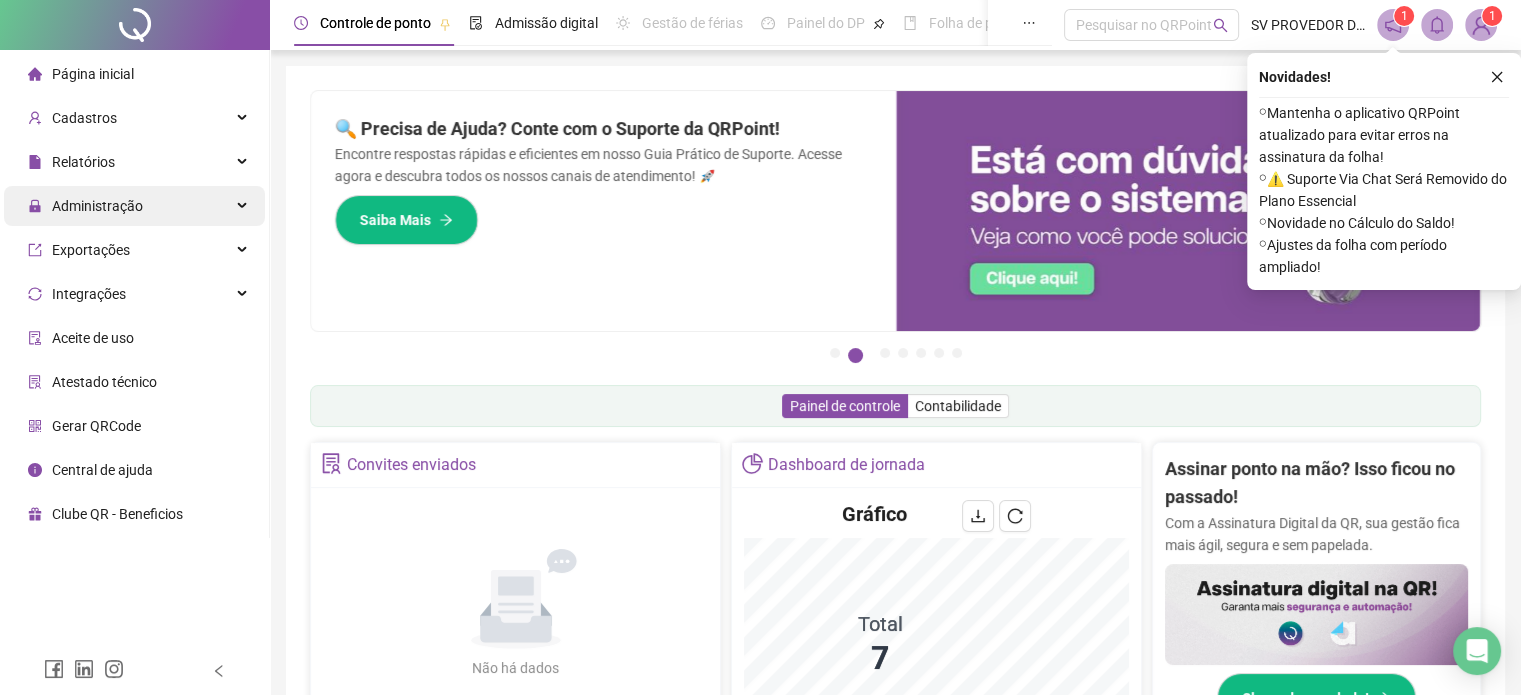 click on "Administração" at bounding box center (97, 206) 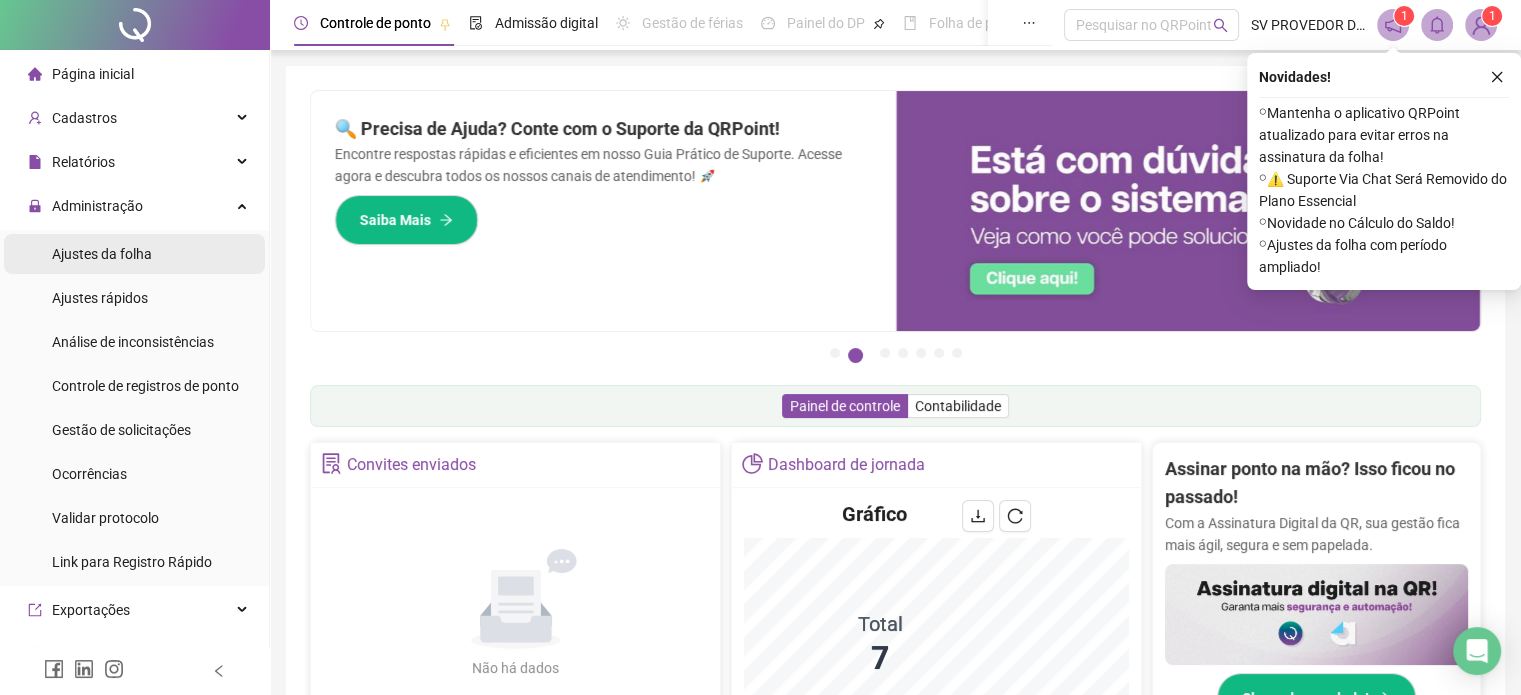 click on "Ajustes da folha" at bounding box center [102, 254] 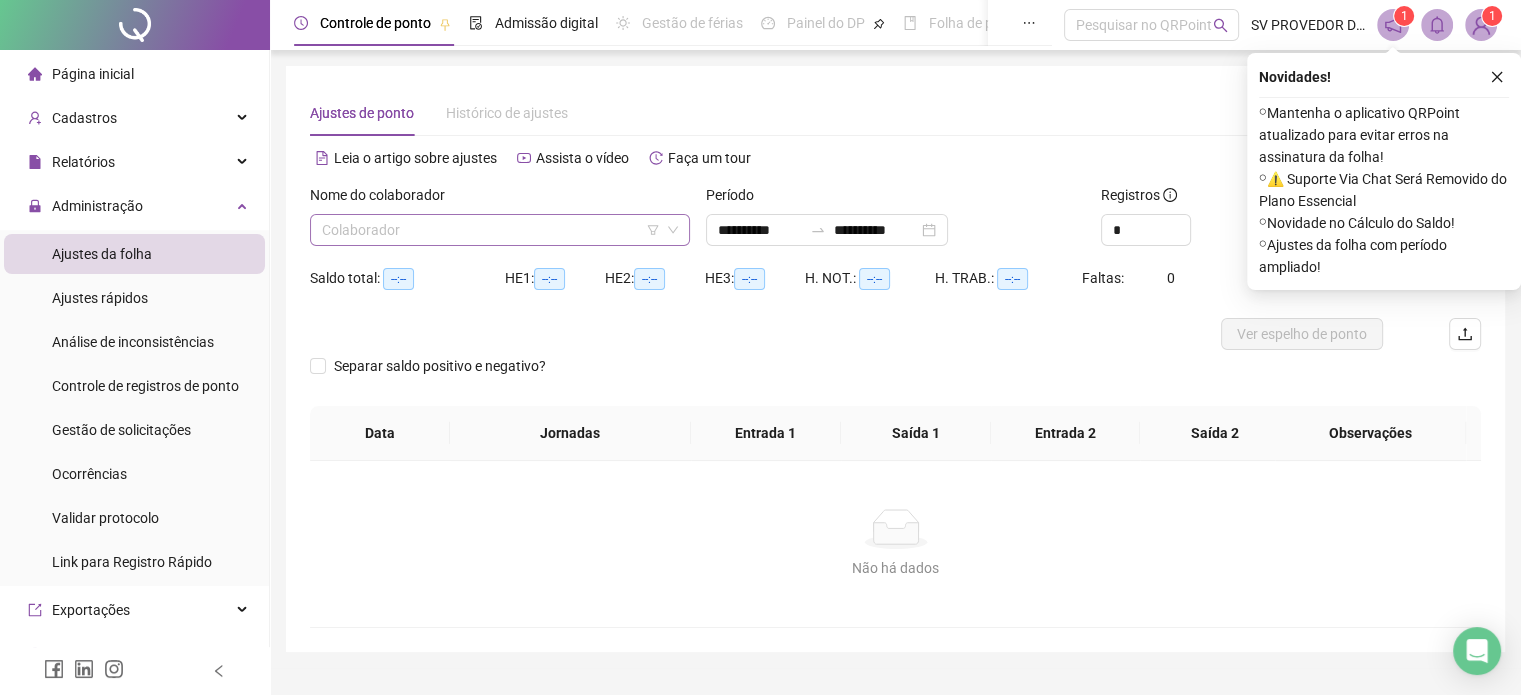 click at bounding box center (491, 230) 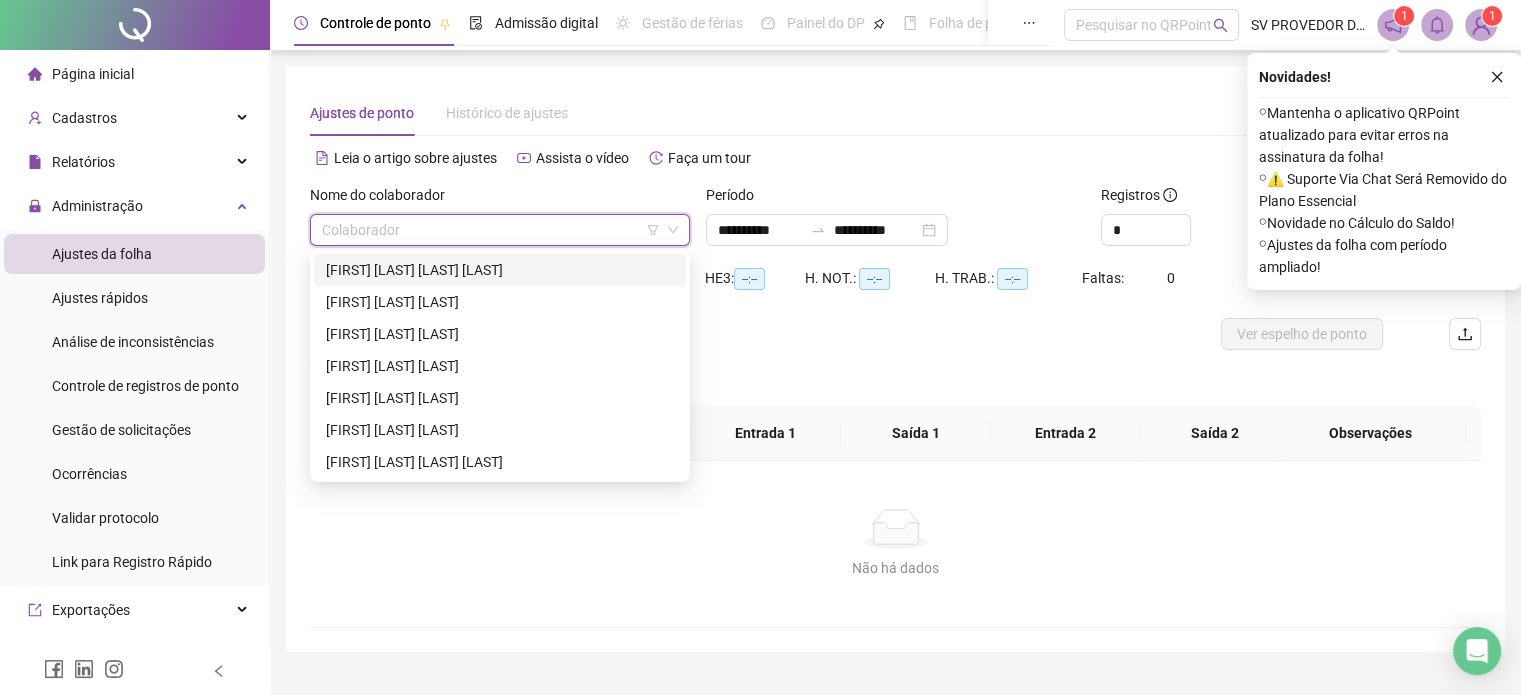 type on "**********" 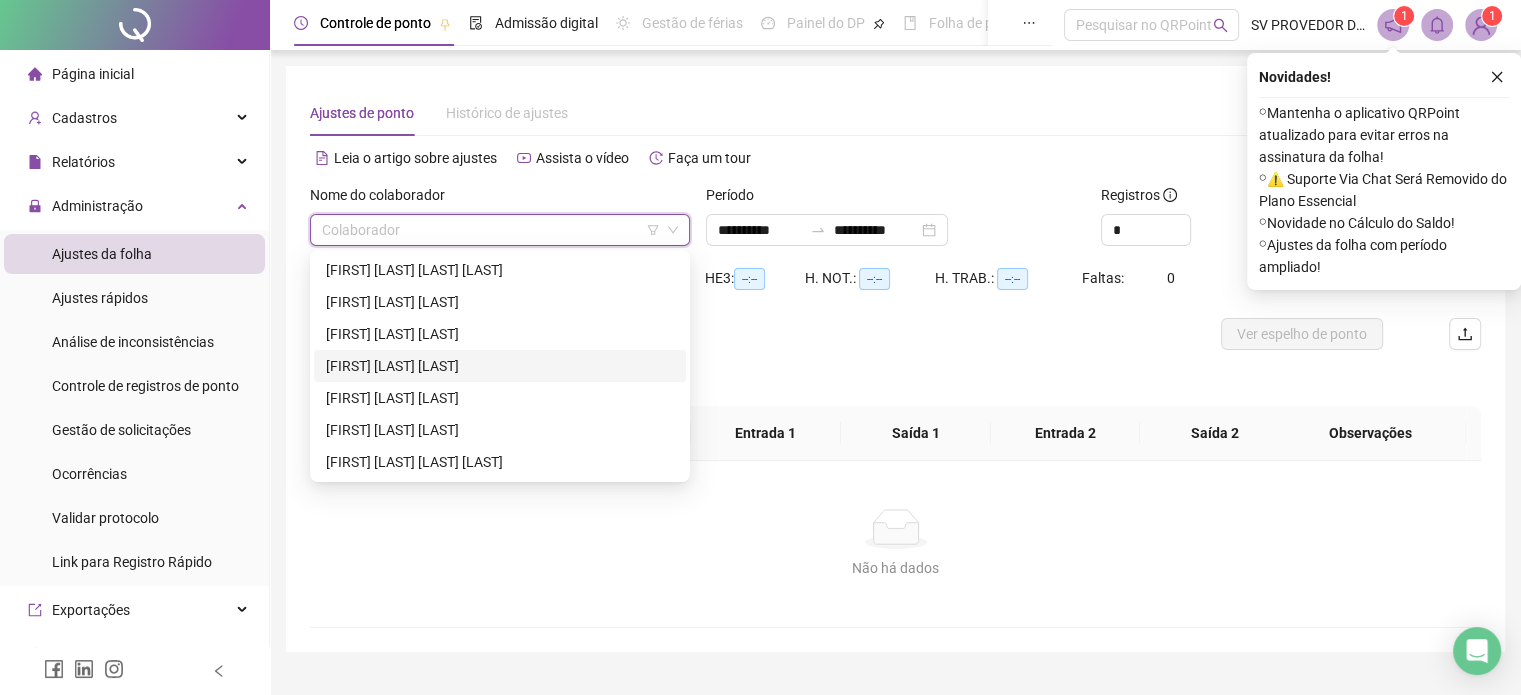 click on "[FIRST] [LAST] [LAST]" at bounding box center (500, 366) 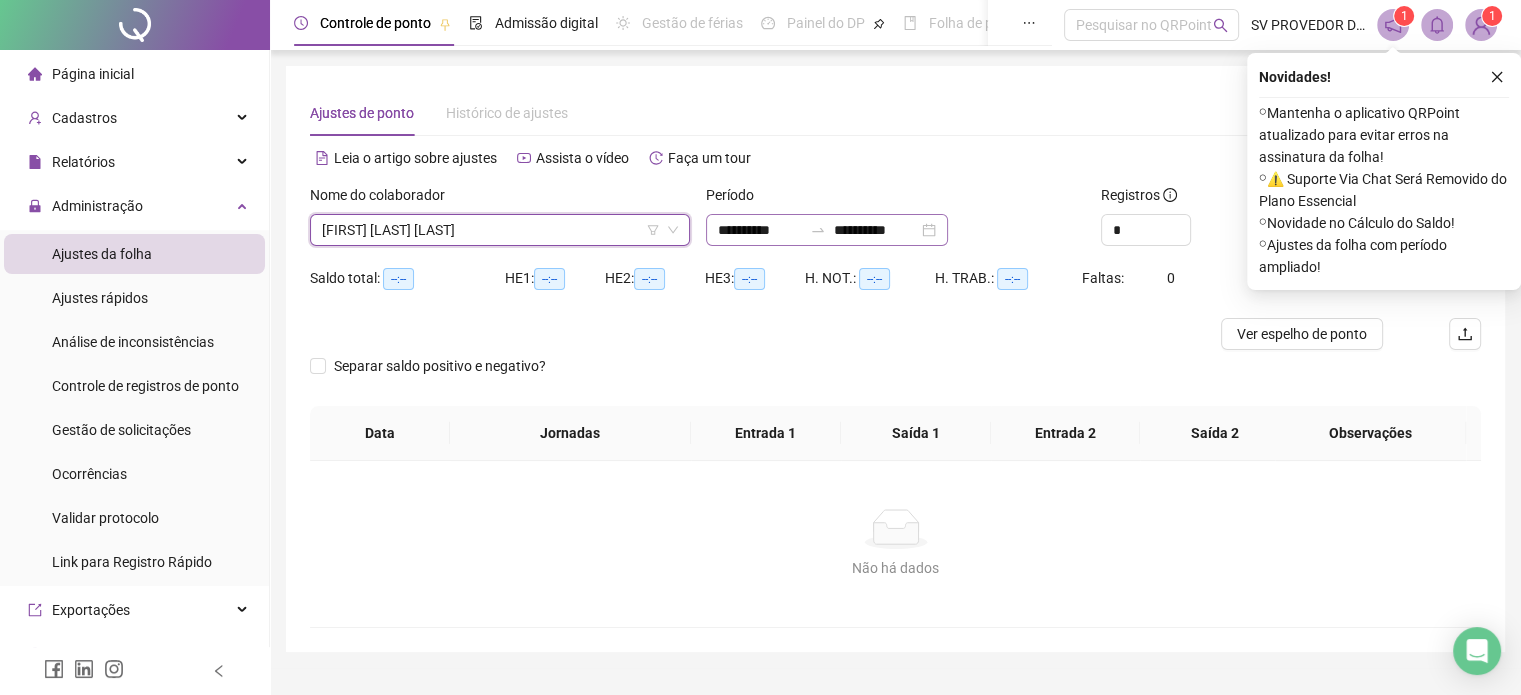 click on "**********" at bounding box center (827, 230) 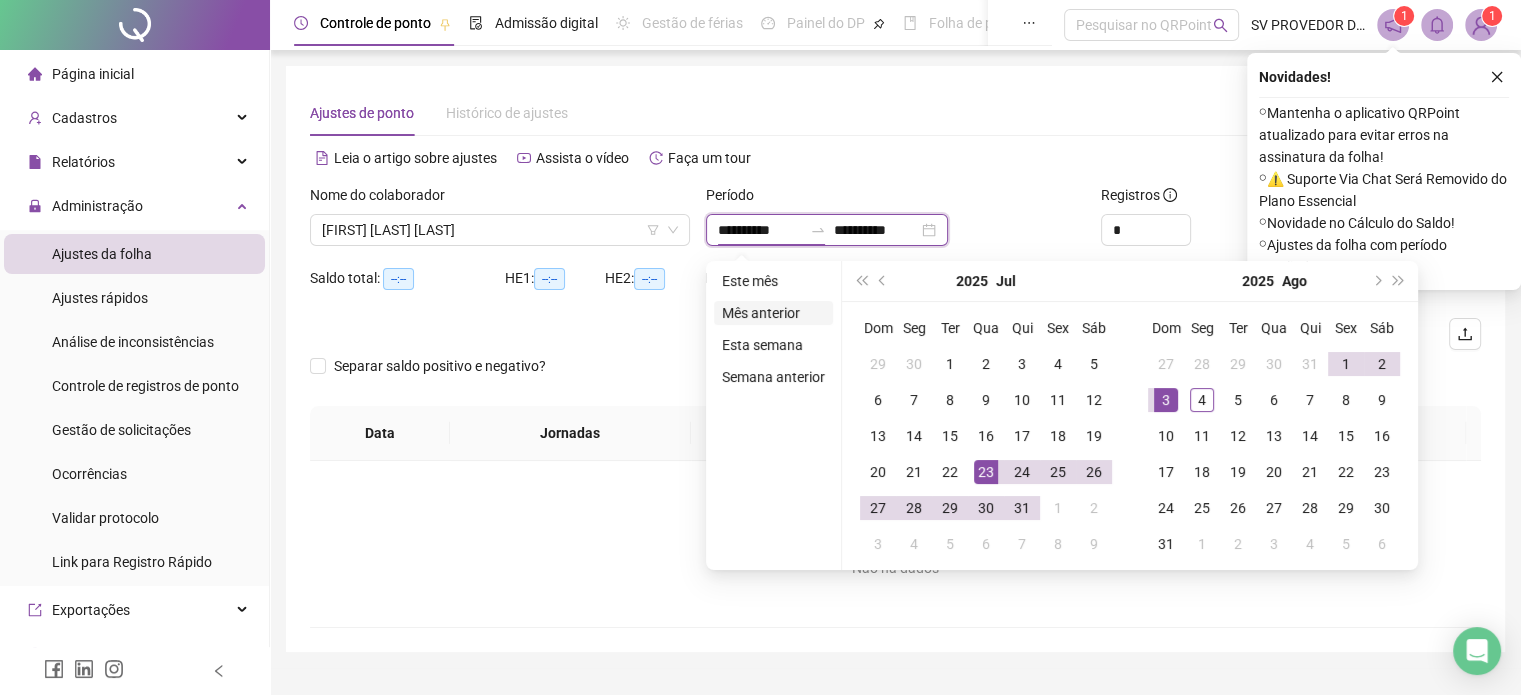 type on "**********" 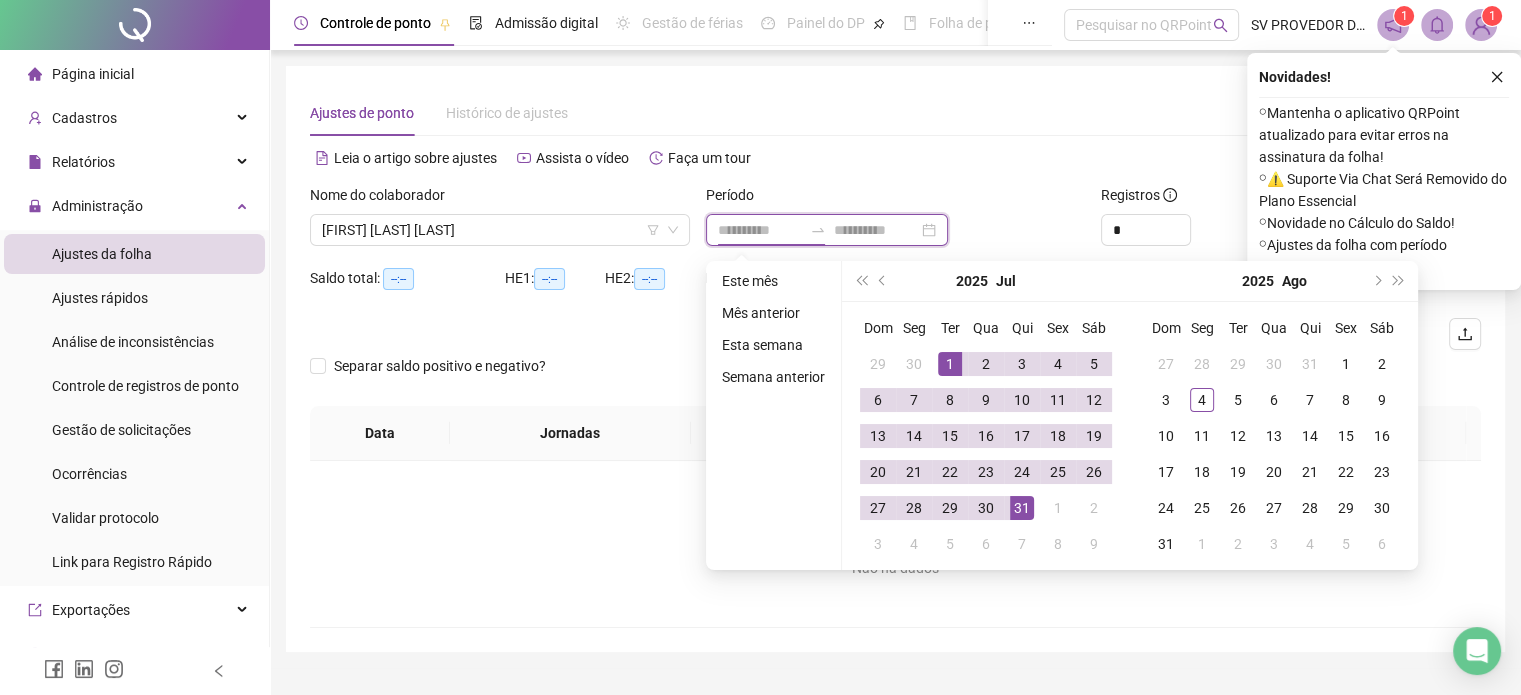 type on "**********" 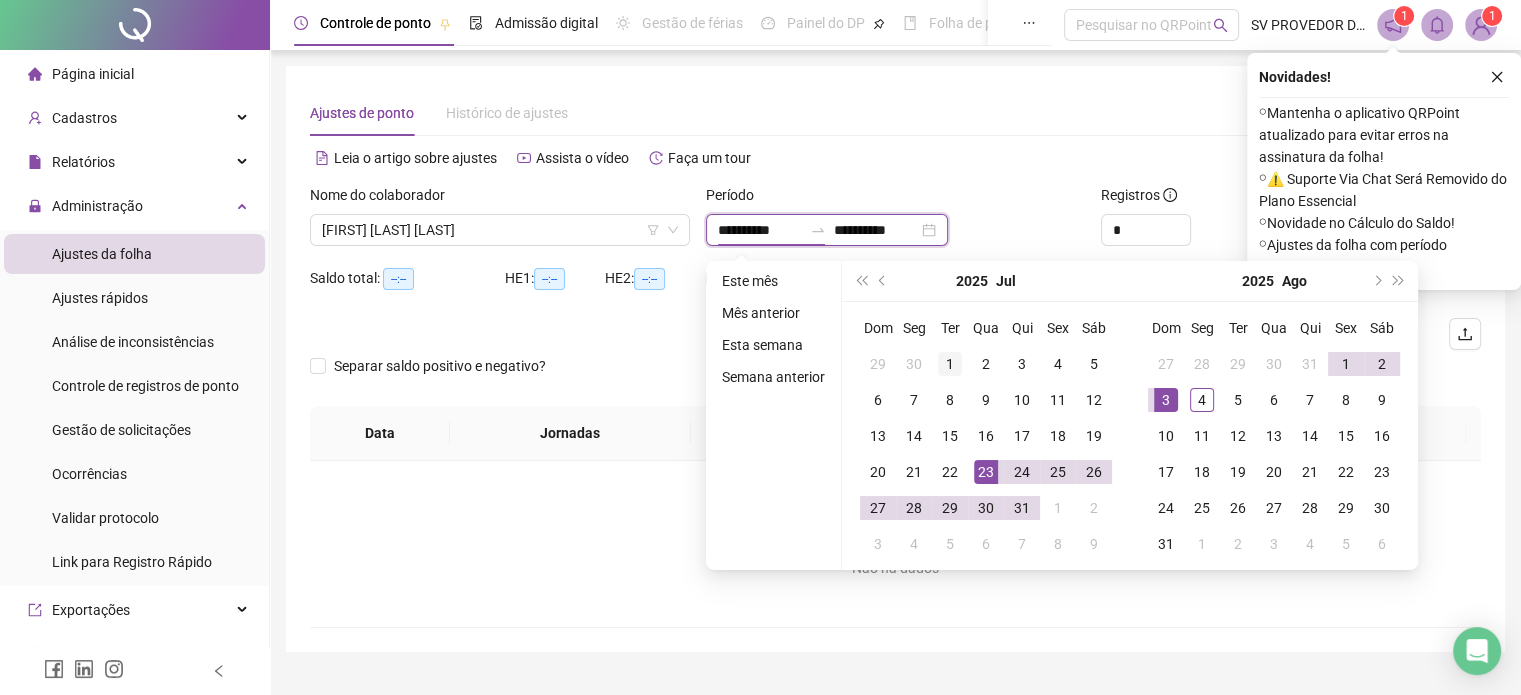 type on "**********" 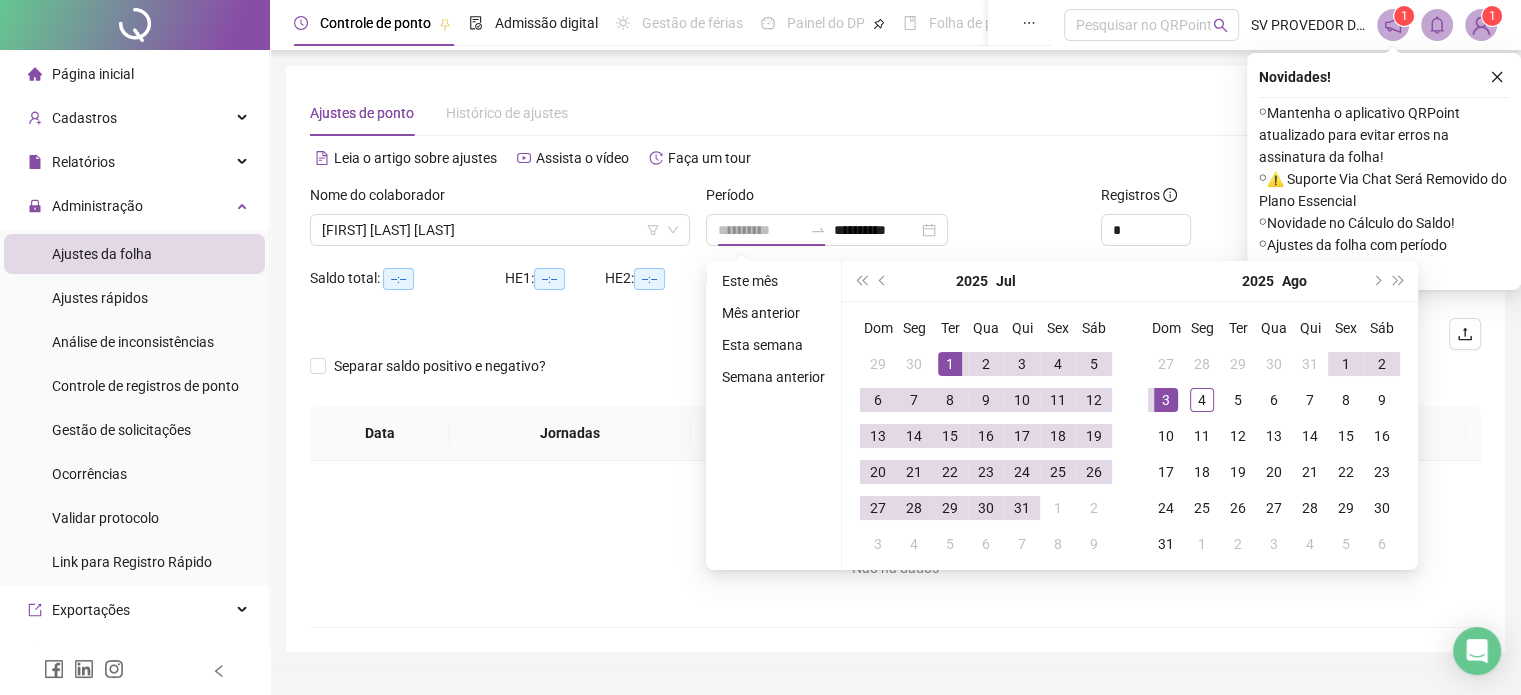 click on "1" at bounding box center [950, 364] 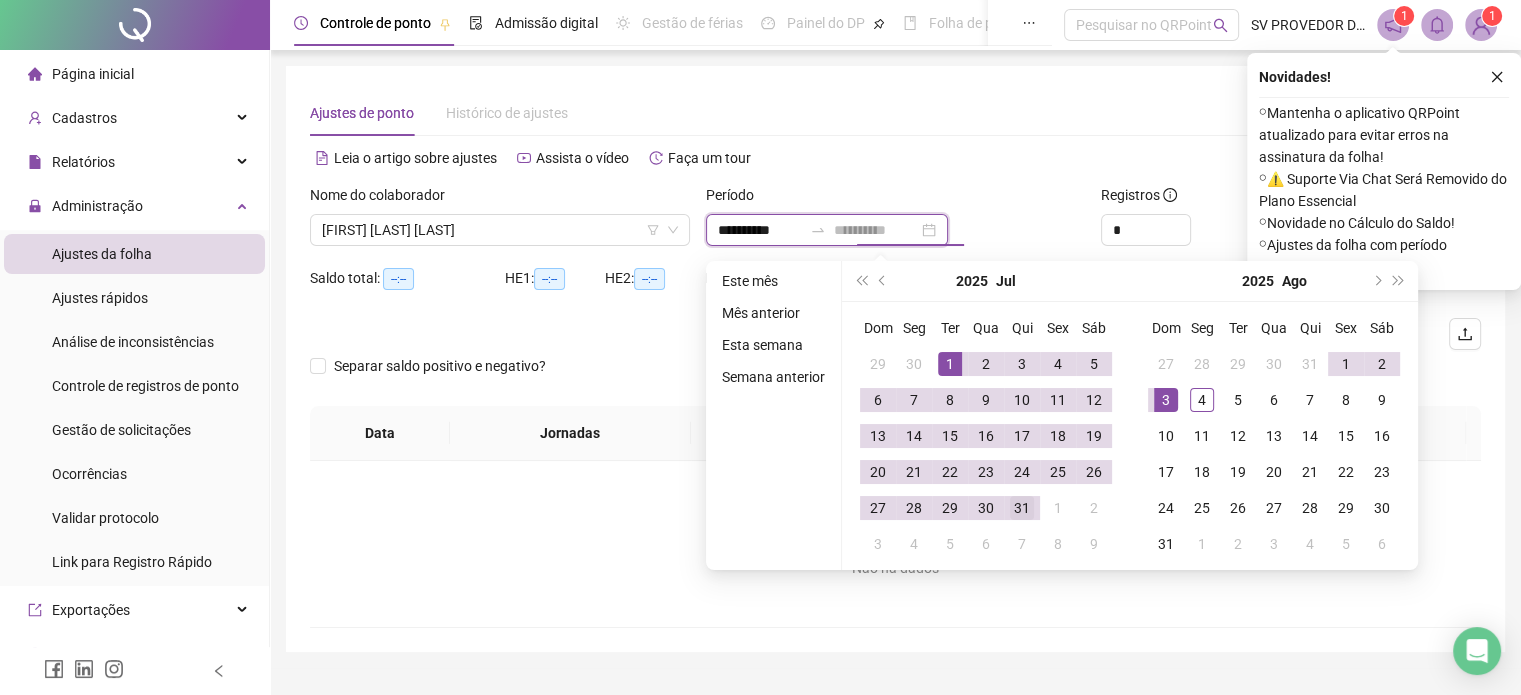 type on "**********" 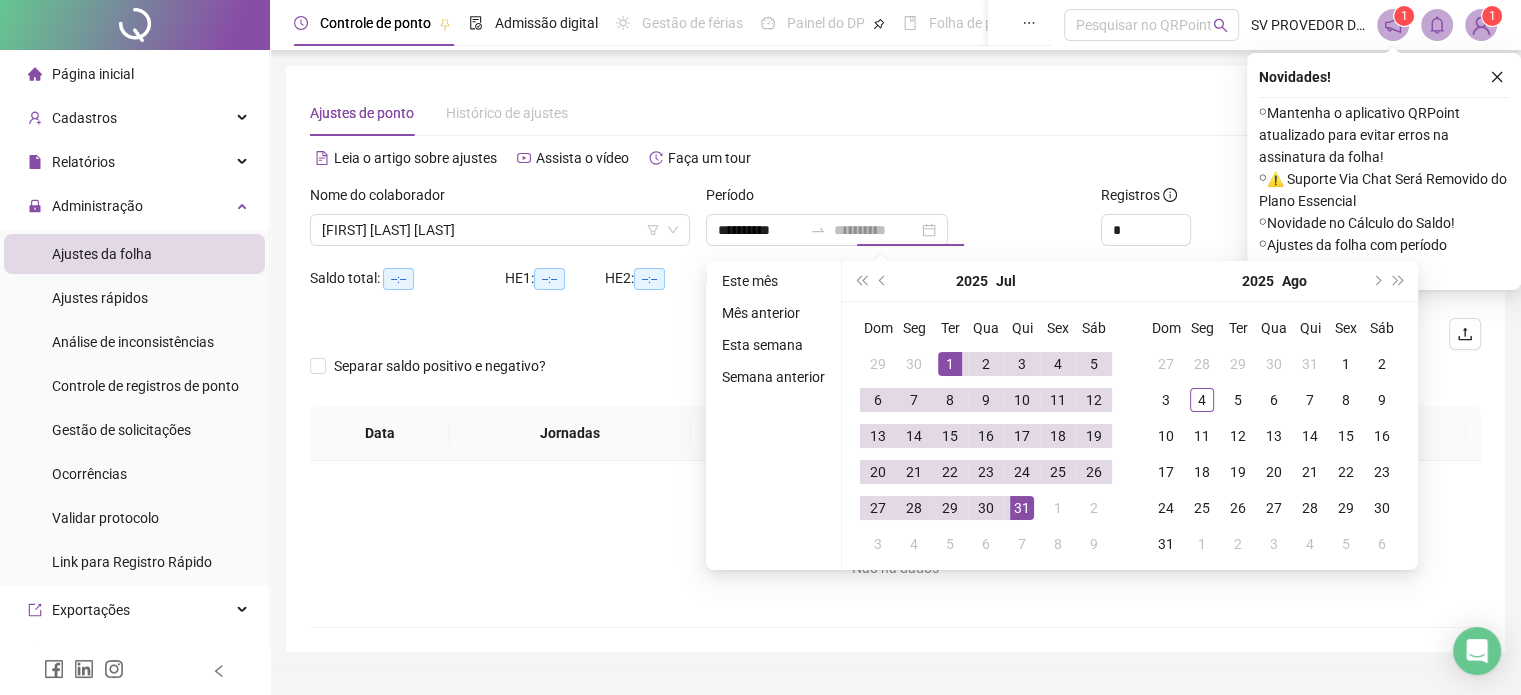click on "31" at bounding box center [1022, 508] 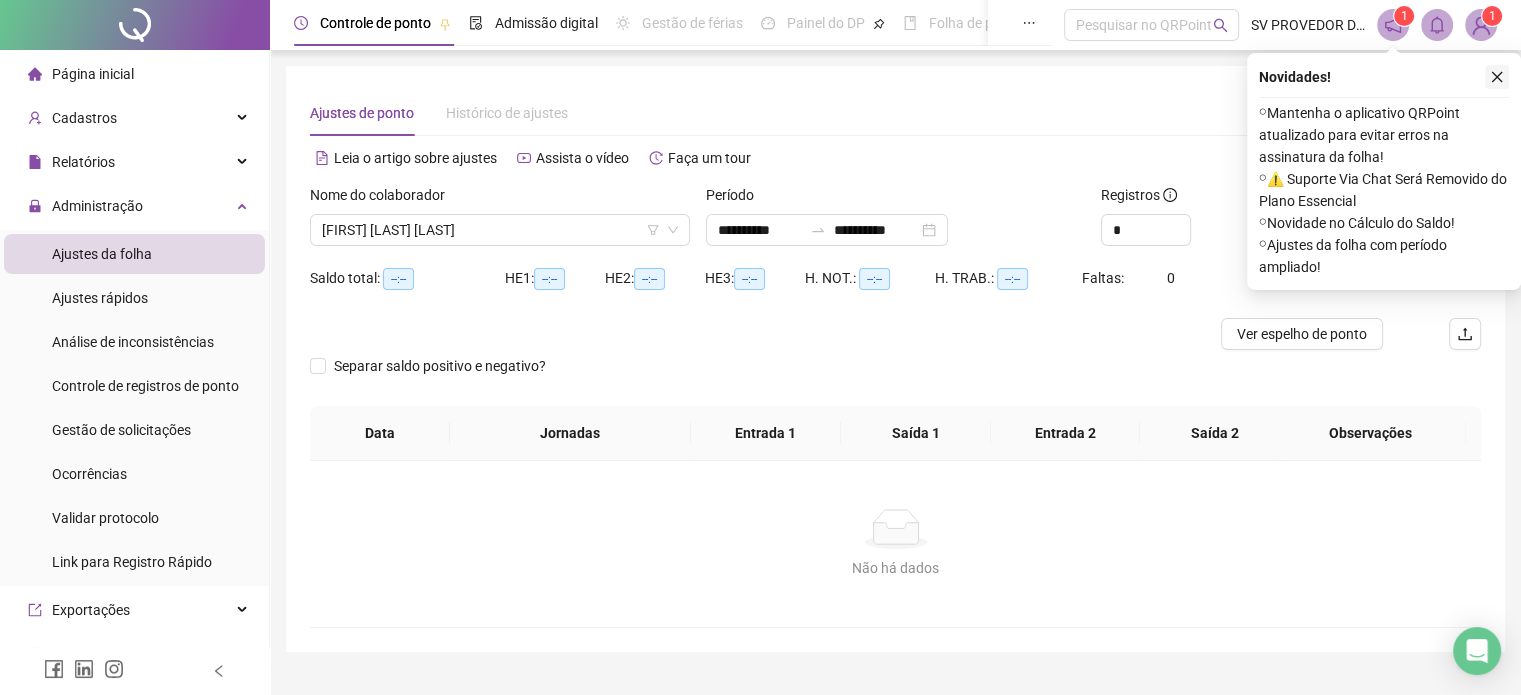 click 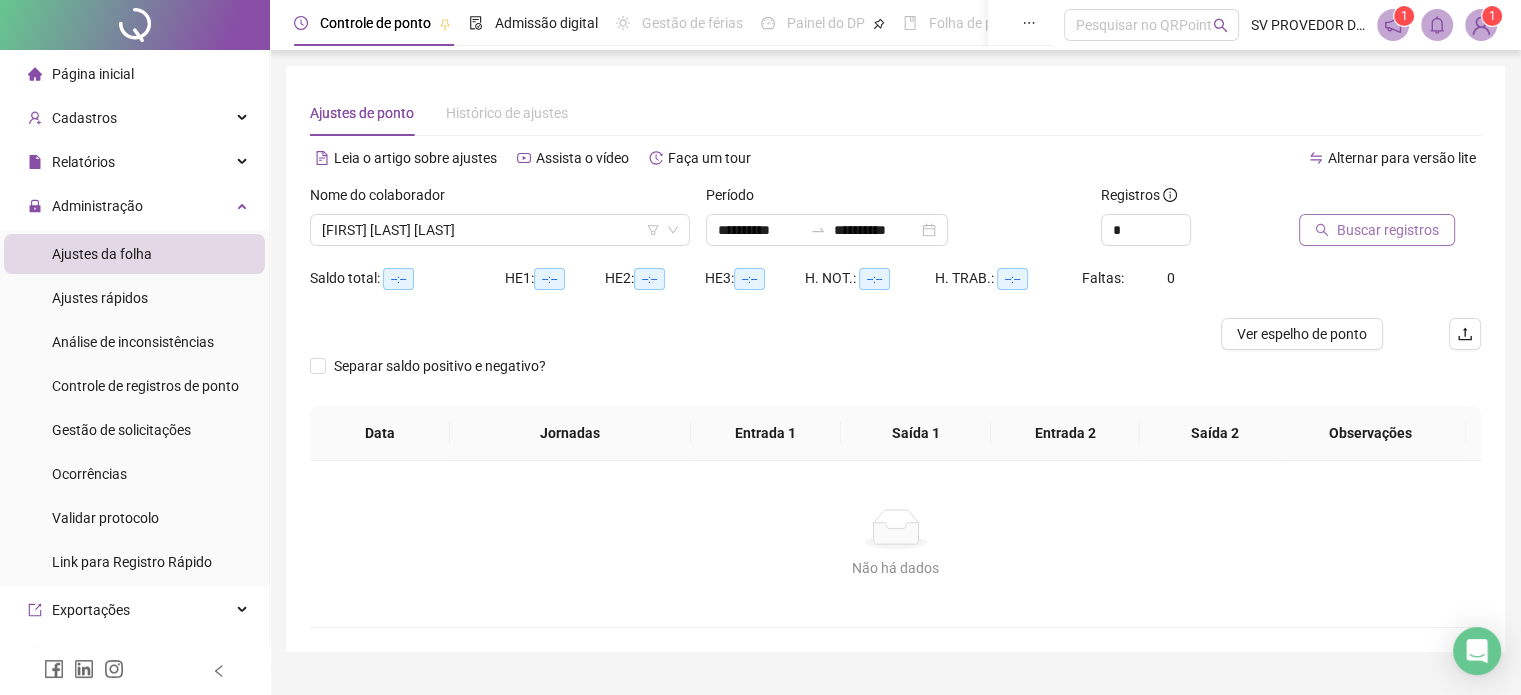 click on "Buscar registros" at bounding box center [1388, 230] 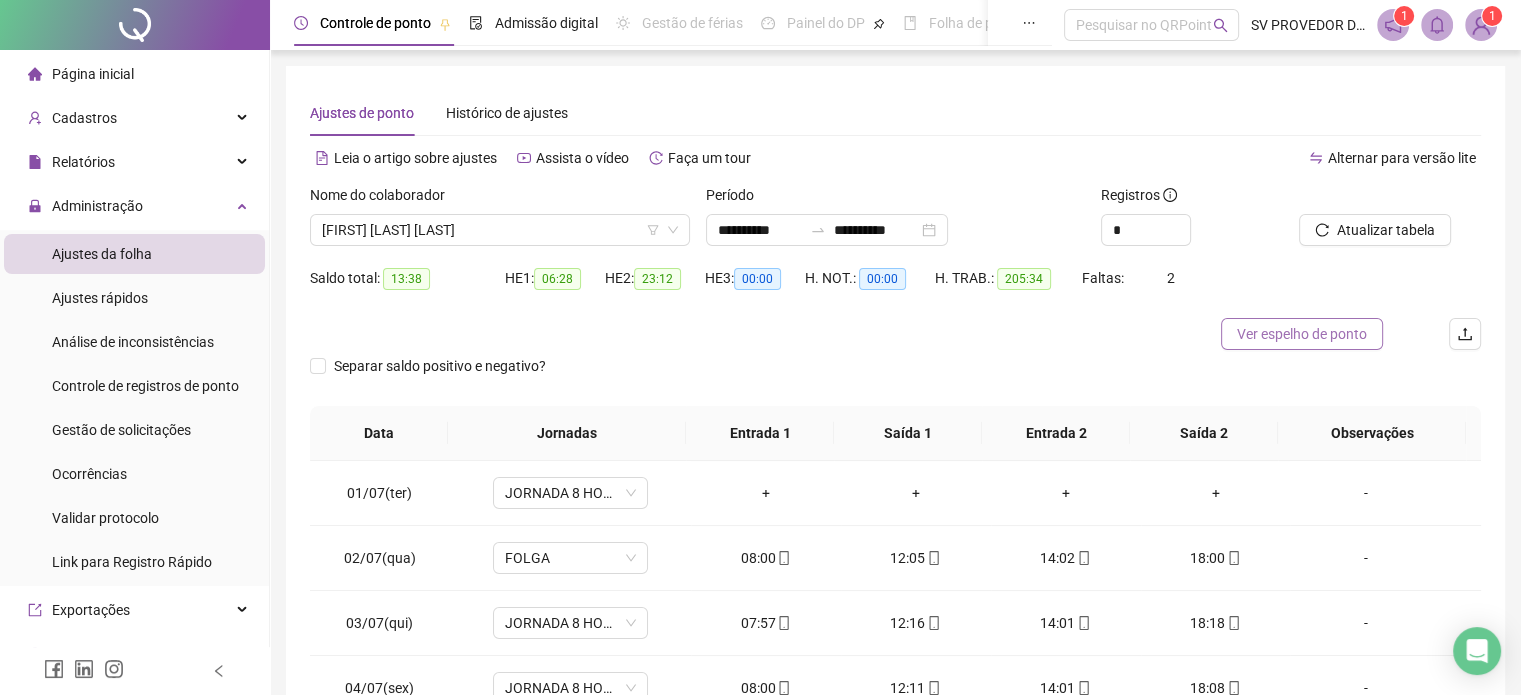 drag, startPoint x: 1336, startPoint y: 342, endPoint x: 1317, endPoint y: 343, distance: 19.026299 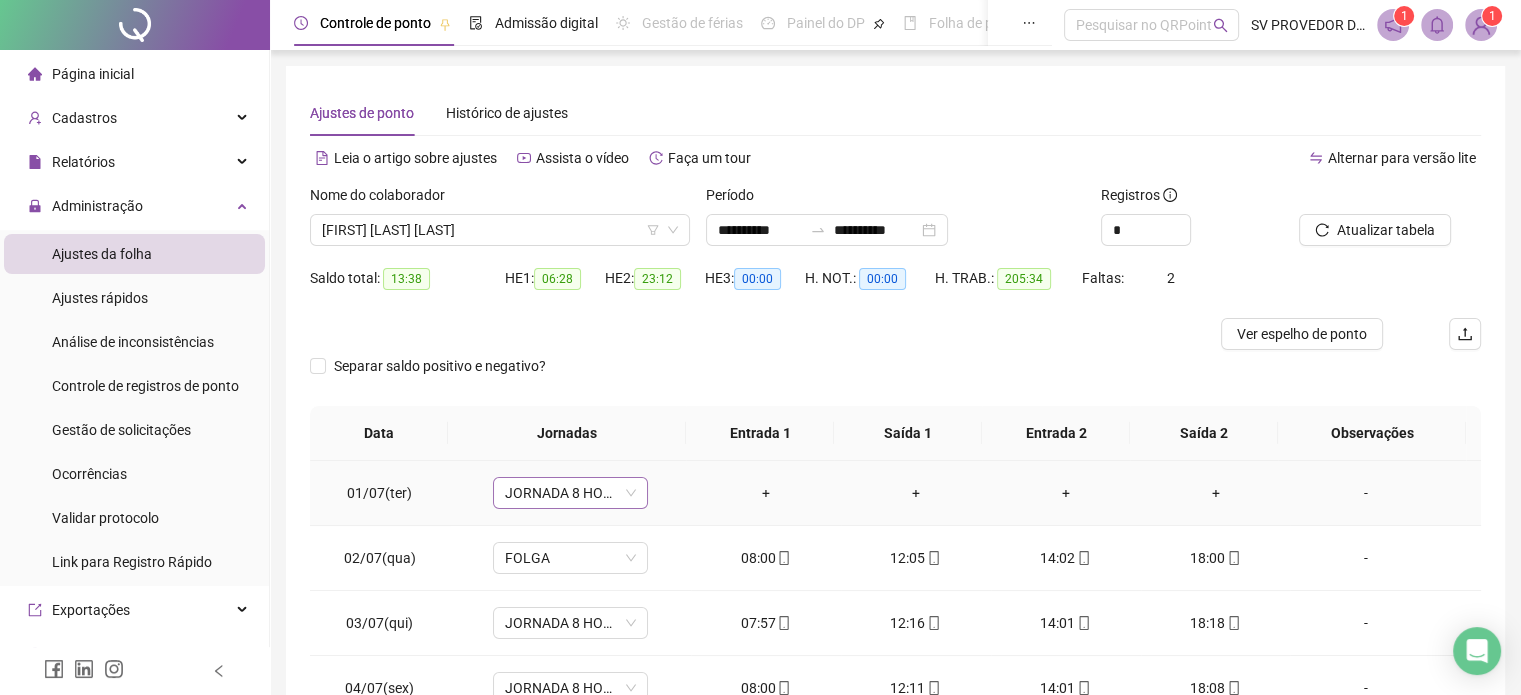 click on "JORNADA 8 HORAS" at bounding box center (570, 493) 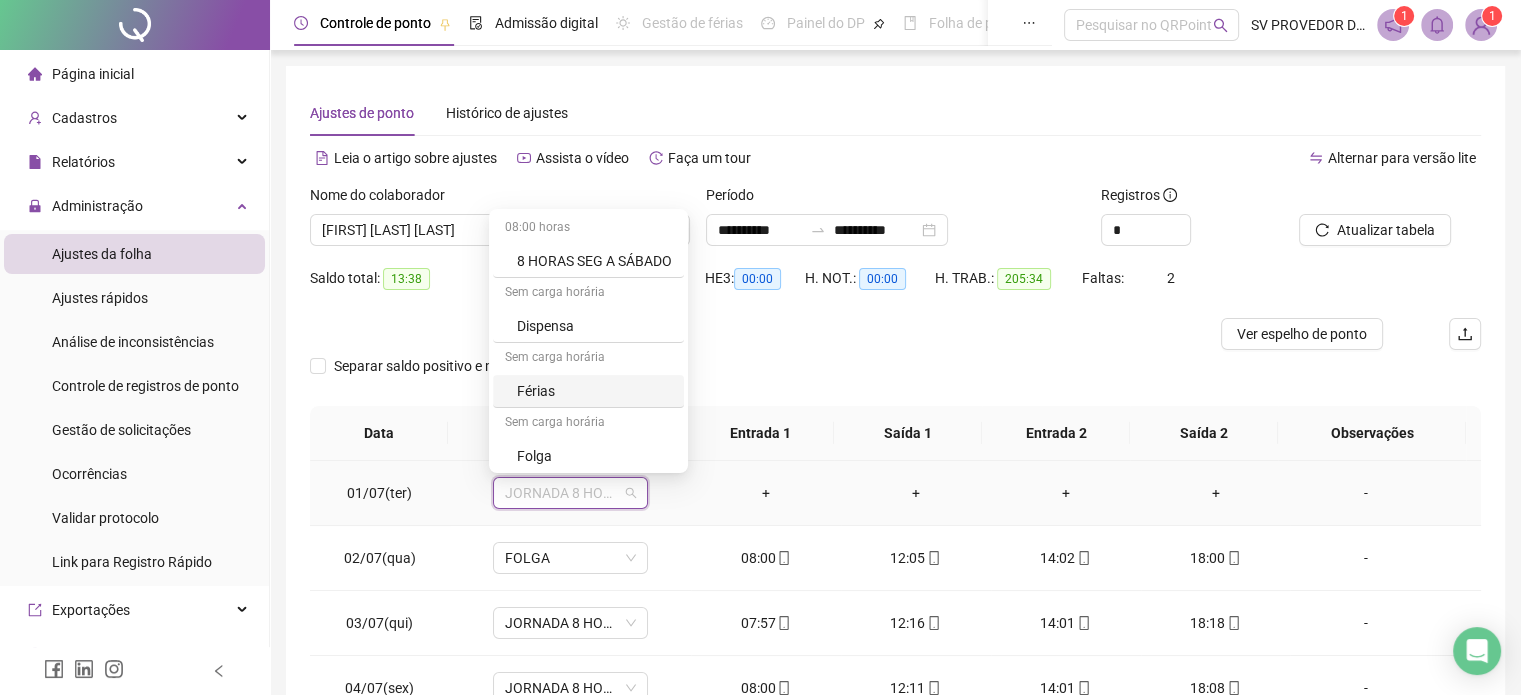 click on "Férias" at bounding box center (594, 391) 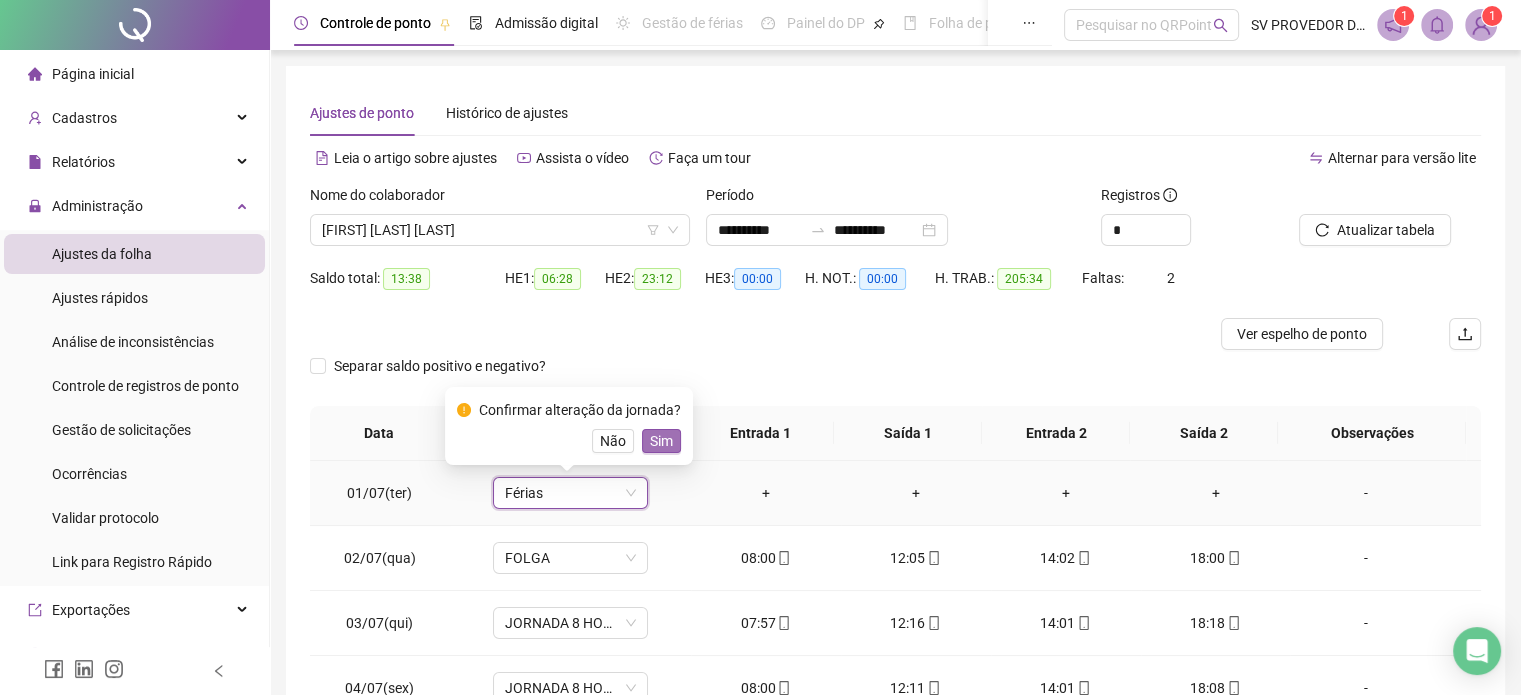 click on "Sim" at bounding box center (661, 441) 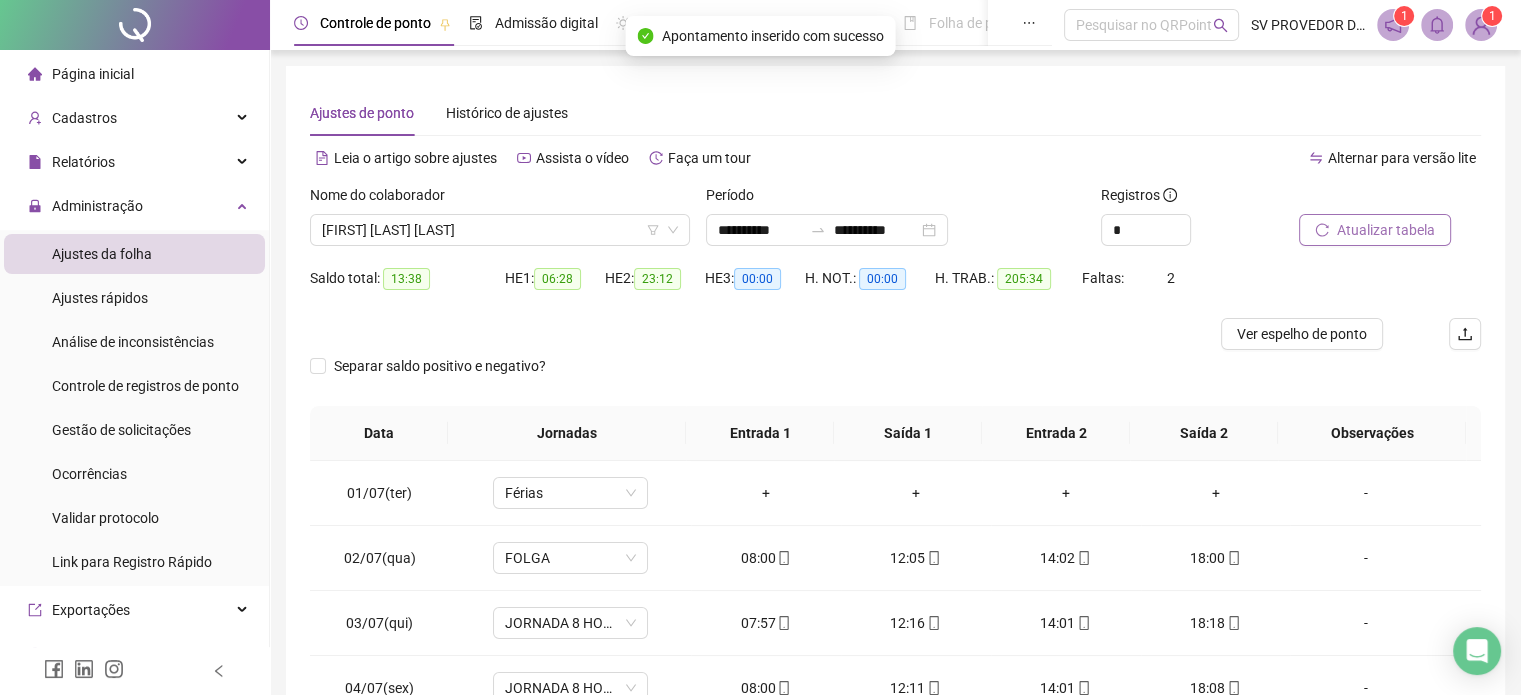 click on "Atualizar tabela" at bounding box center [1386, 230] 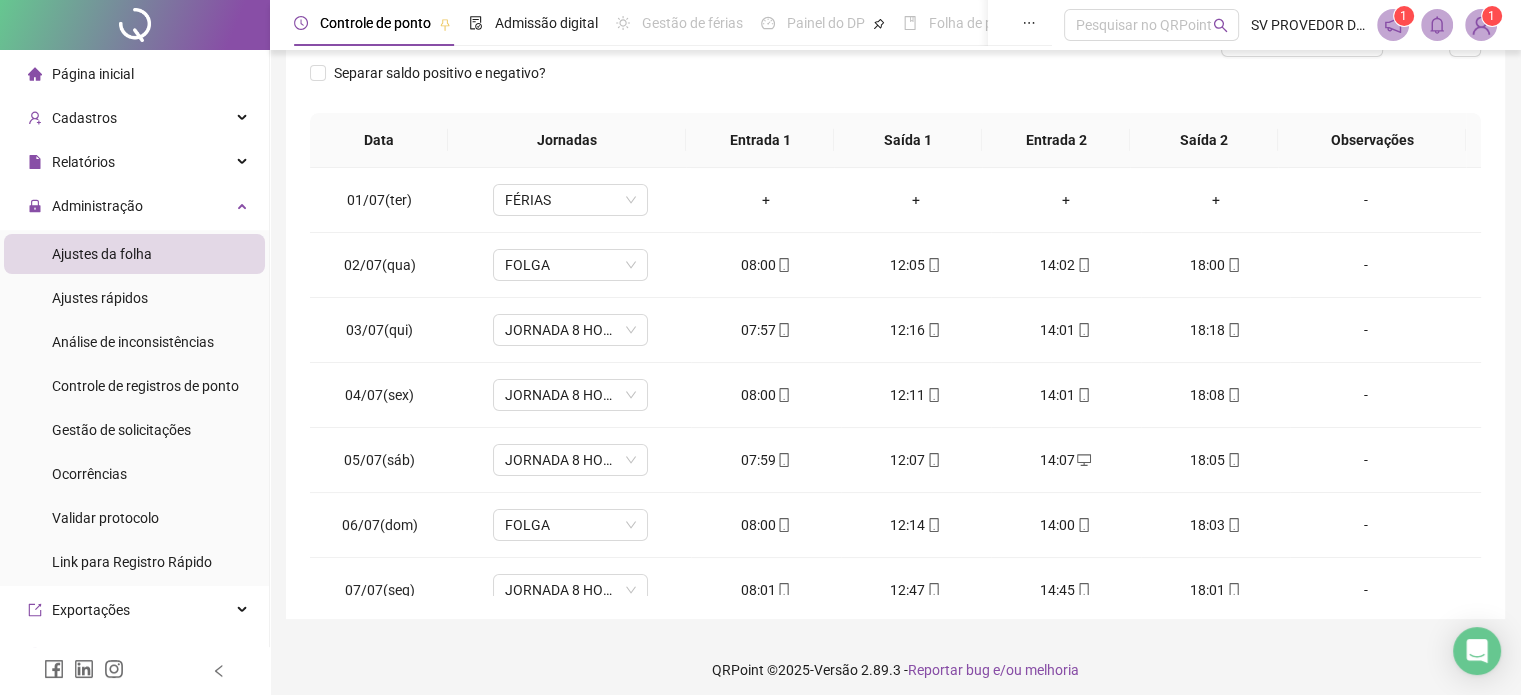 scroll, scrollTop: 300, scrollLeft: 0, axis: vertical 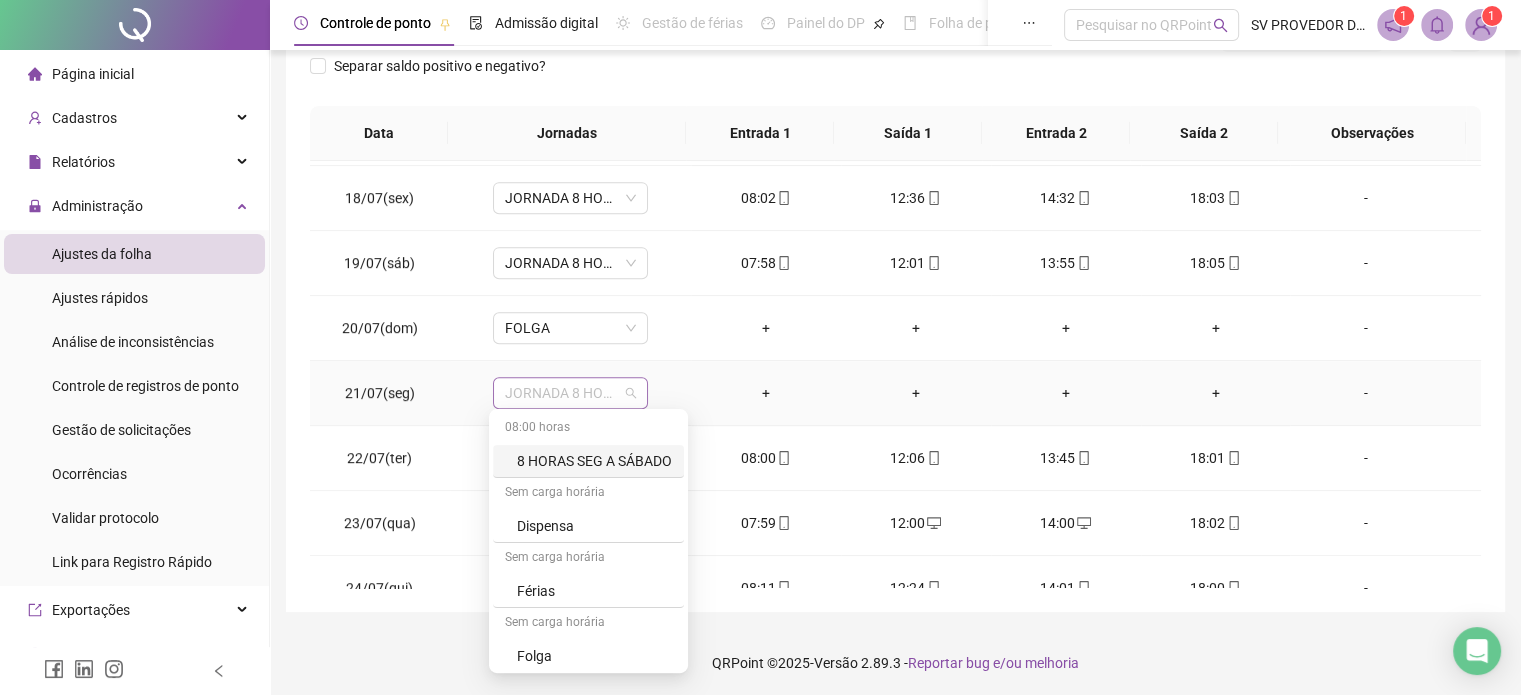 click on "JORNADA 8 HORAS" at bounding box center (570, 393) 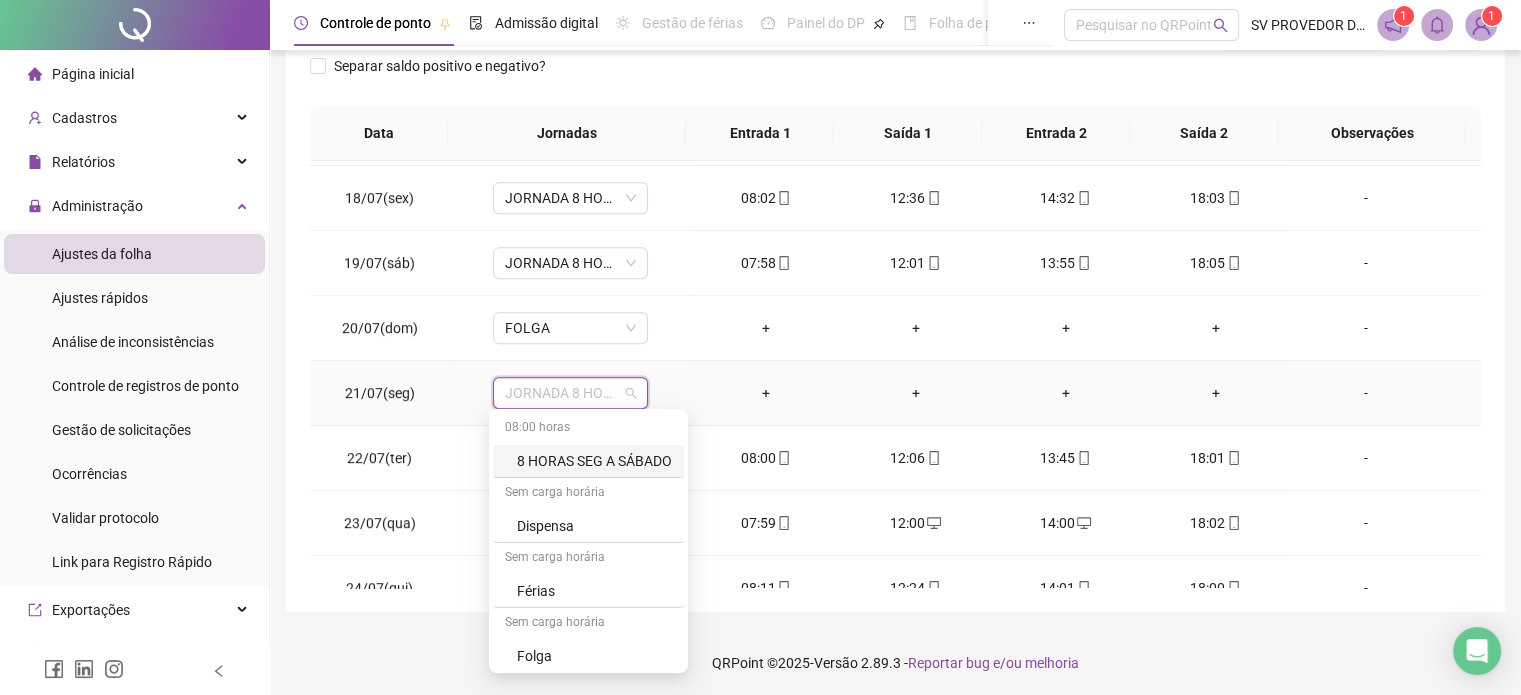 click on "JORNADA 8 HORAS" at bounding box center (570, 393) 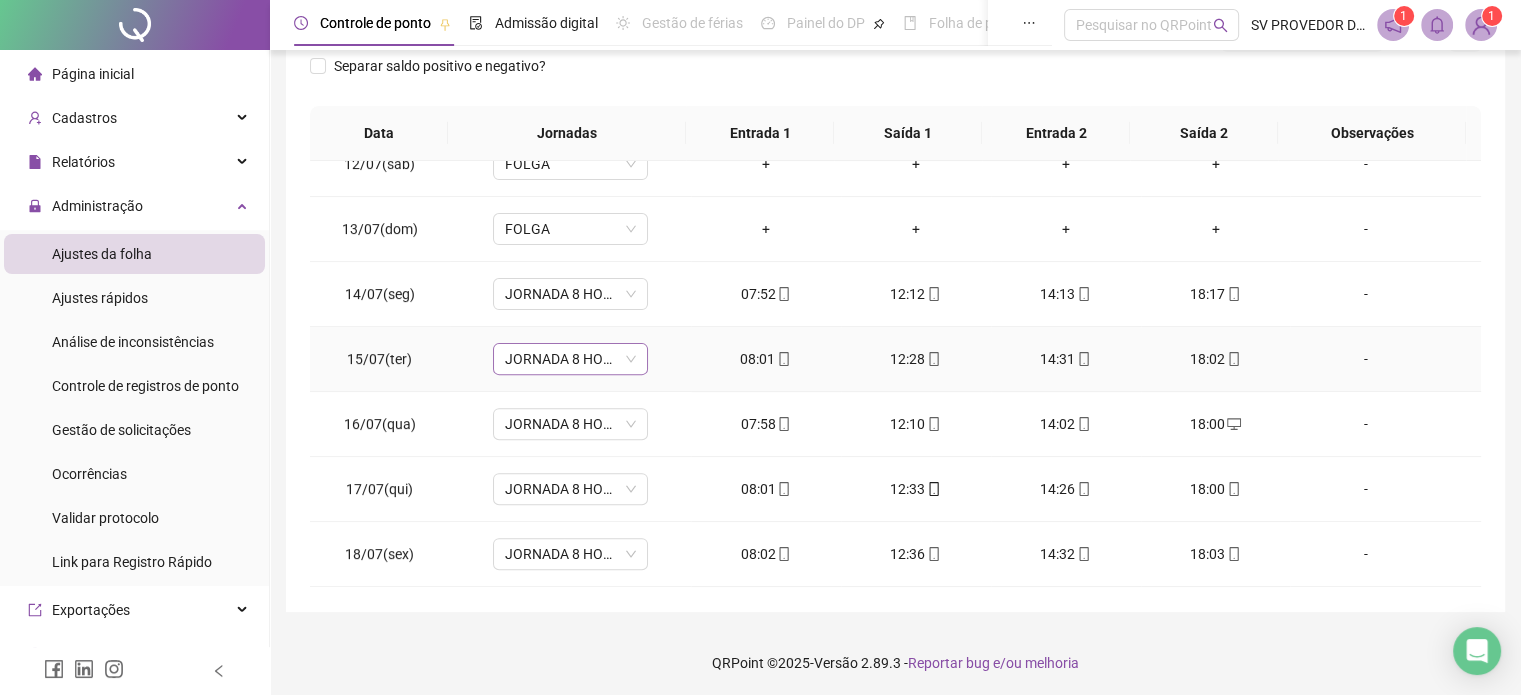 scroll, scrollTop: 700, scrollLeft: 0, axis: vertical 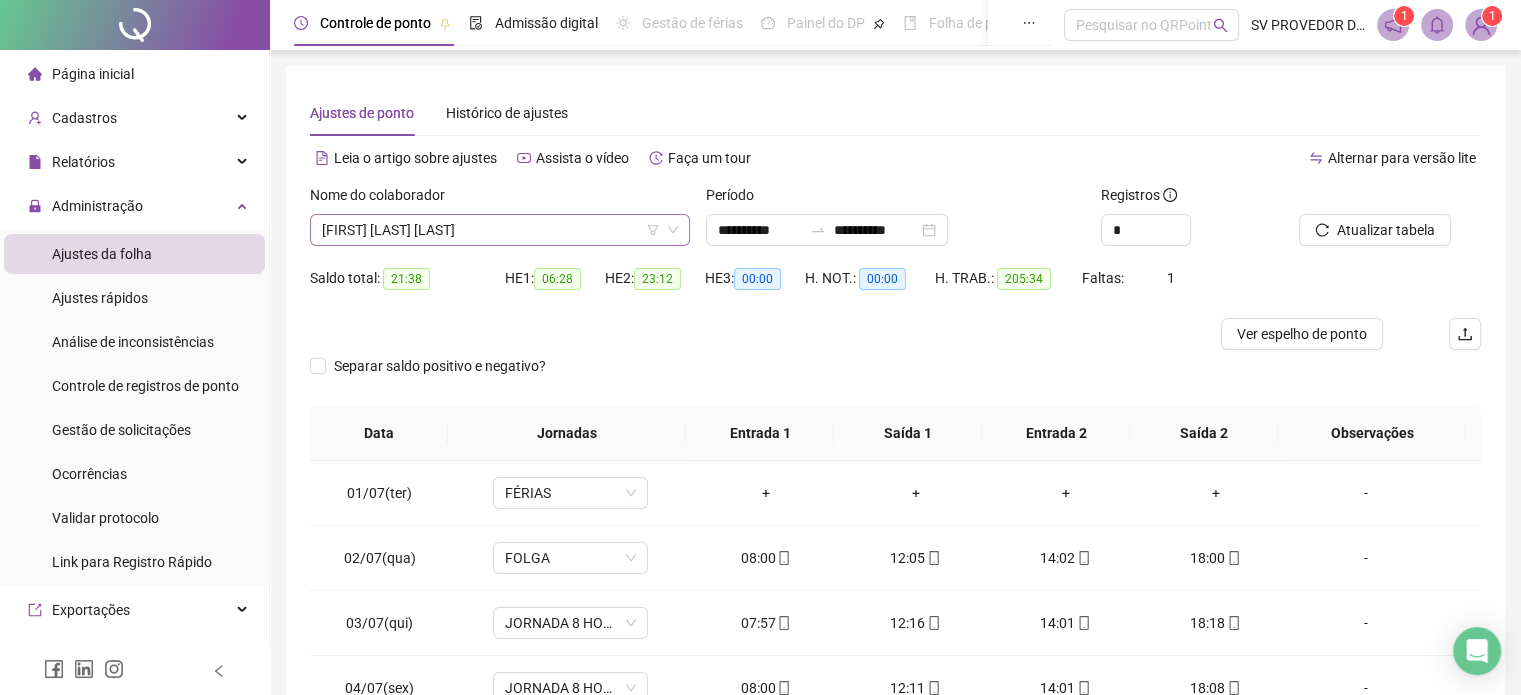 click on "[FIRST] [LAST] [LAST]" at bounding box center (500, 230) 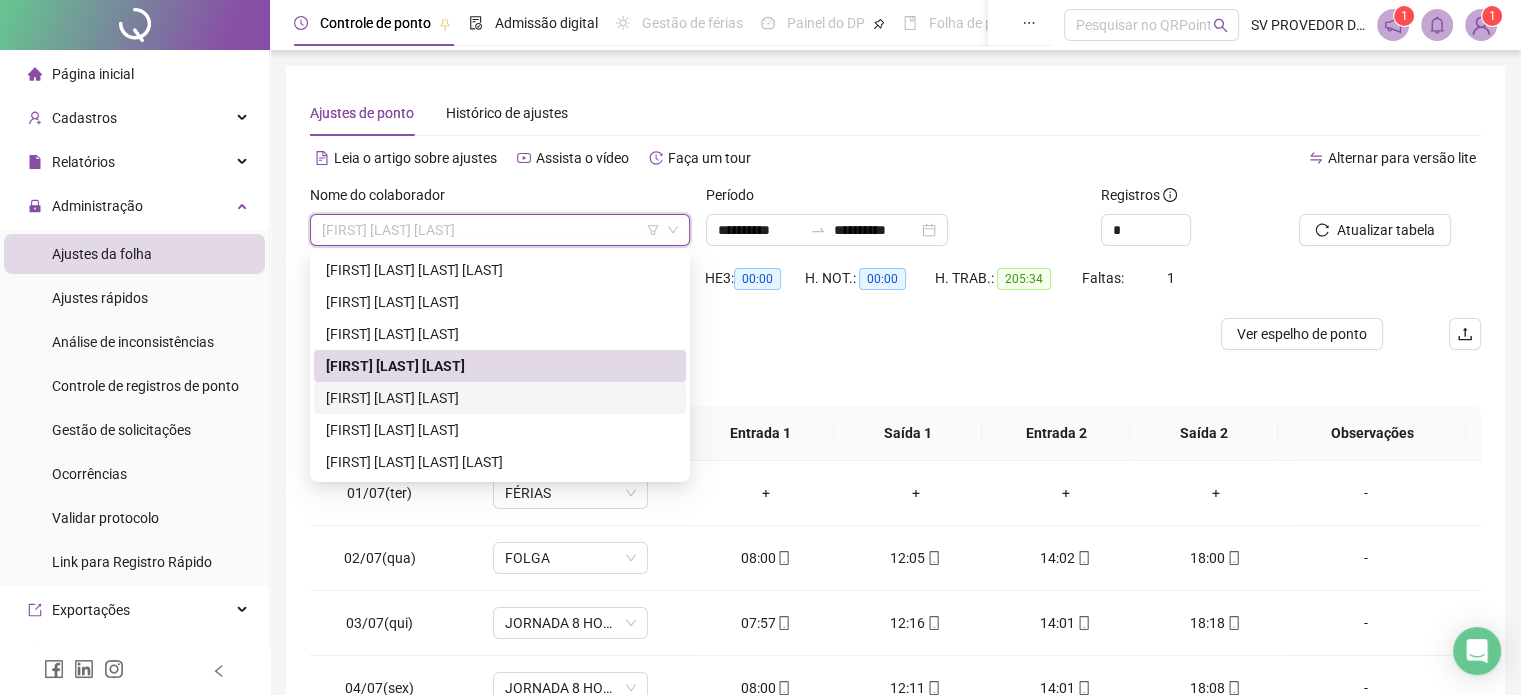 click on "[FIRST] [LAST] [LAST]" at bounding box center (500, 398) 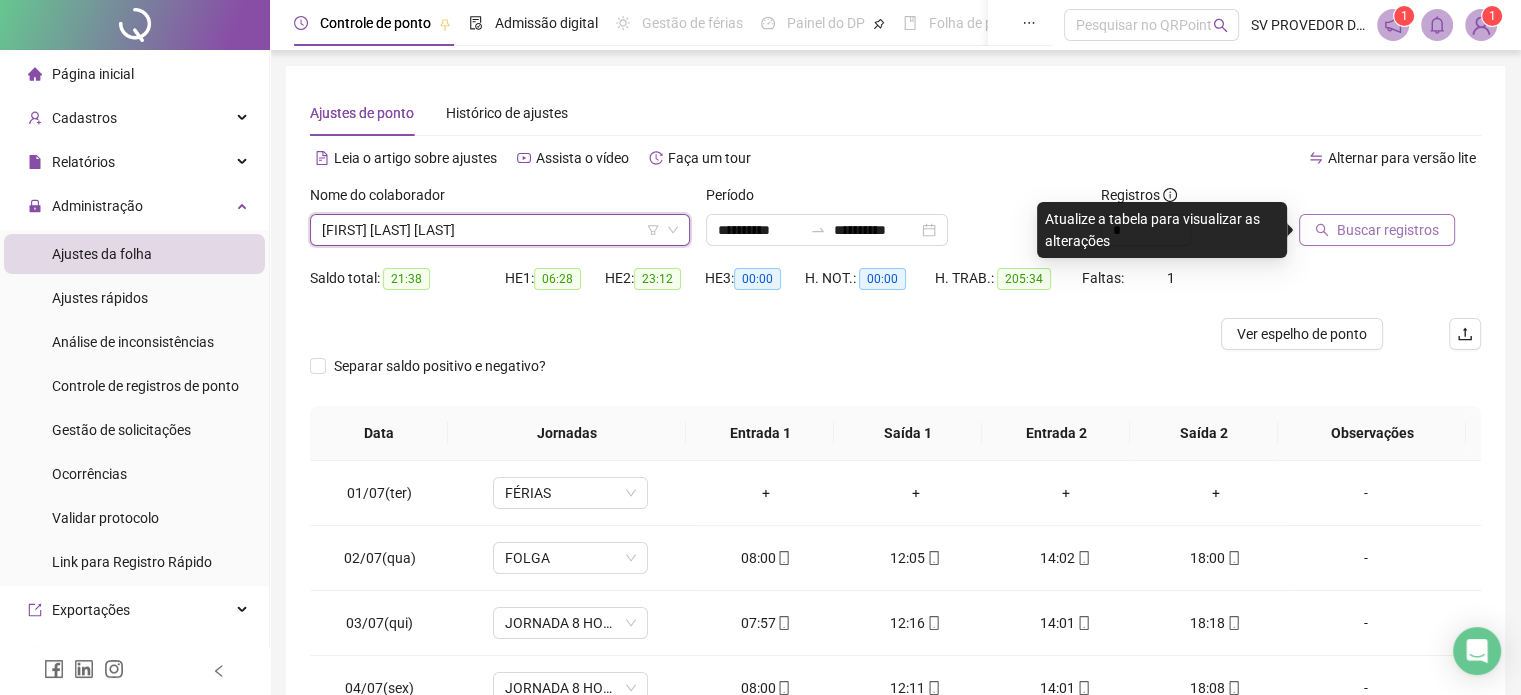 click on "Buscar registros" at bounding box center [1388, 230] 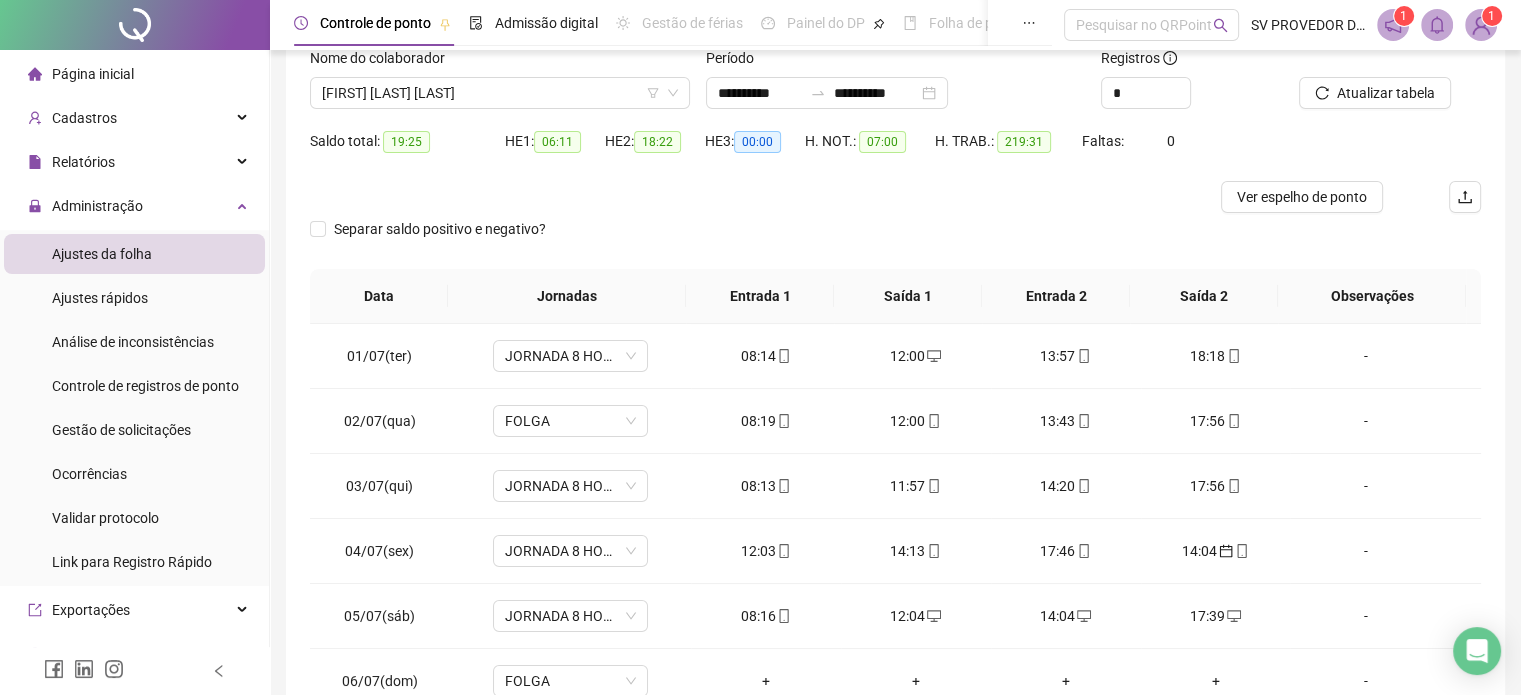 scroll, scrollTop: 302, scrollLeft: 0, axis: vertical 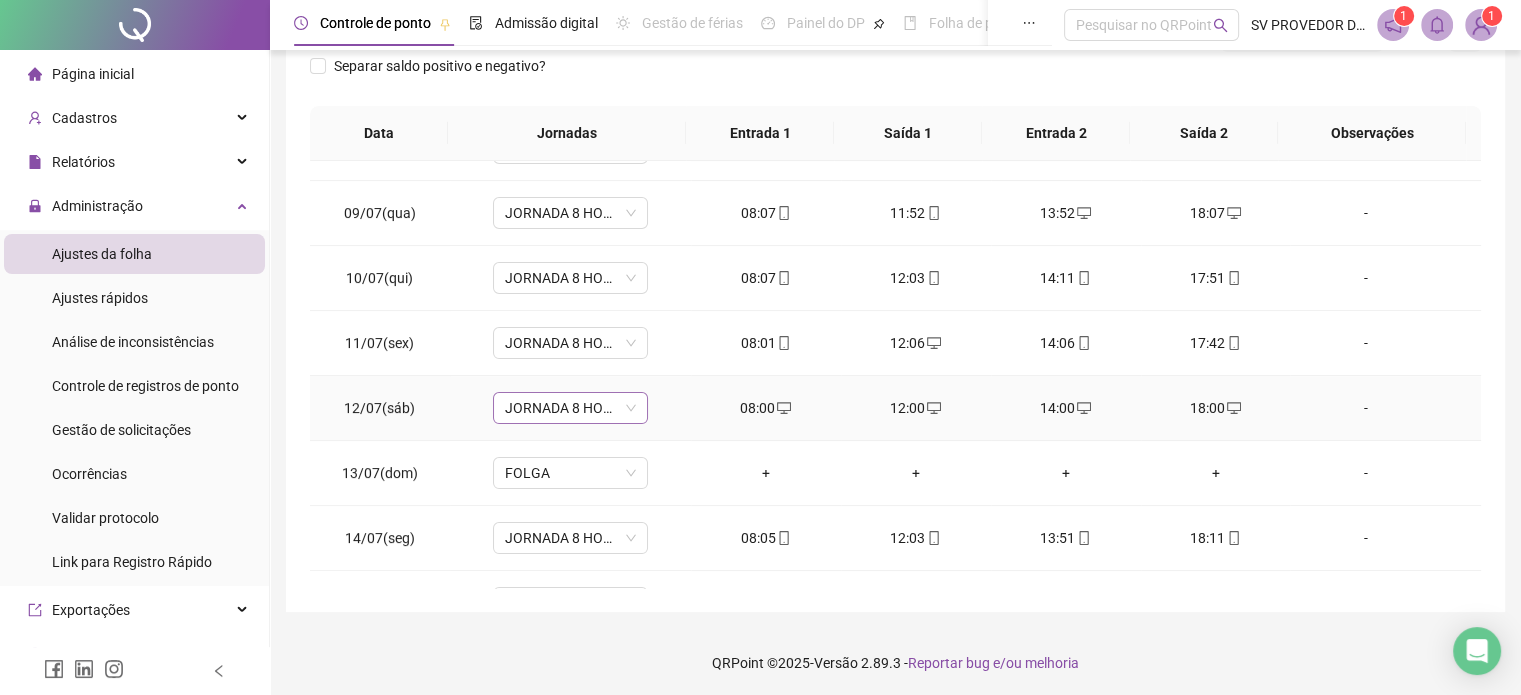 click on "JORNADA 8 HORAS" at bounding box center [570, 408] 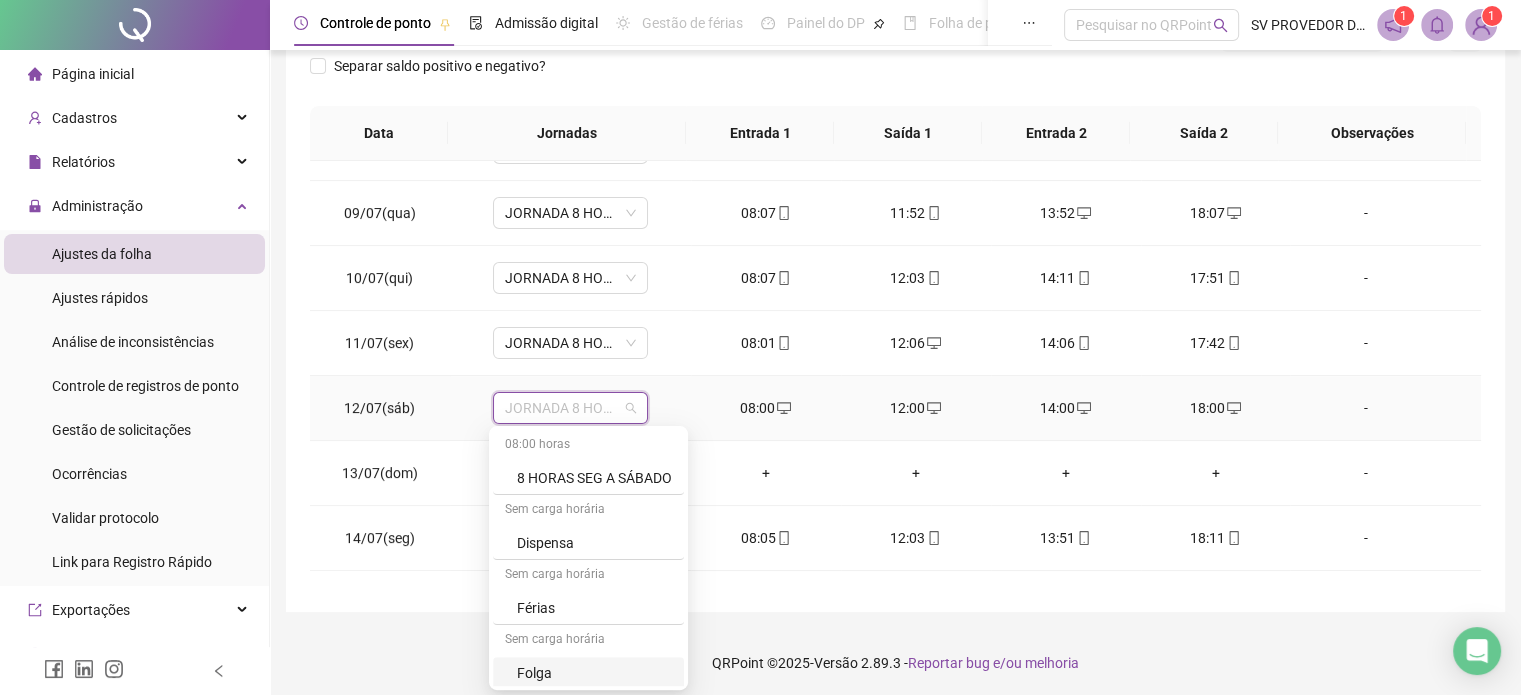 click on "Folga" at bounding box center [594, 673] 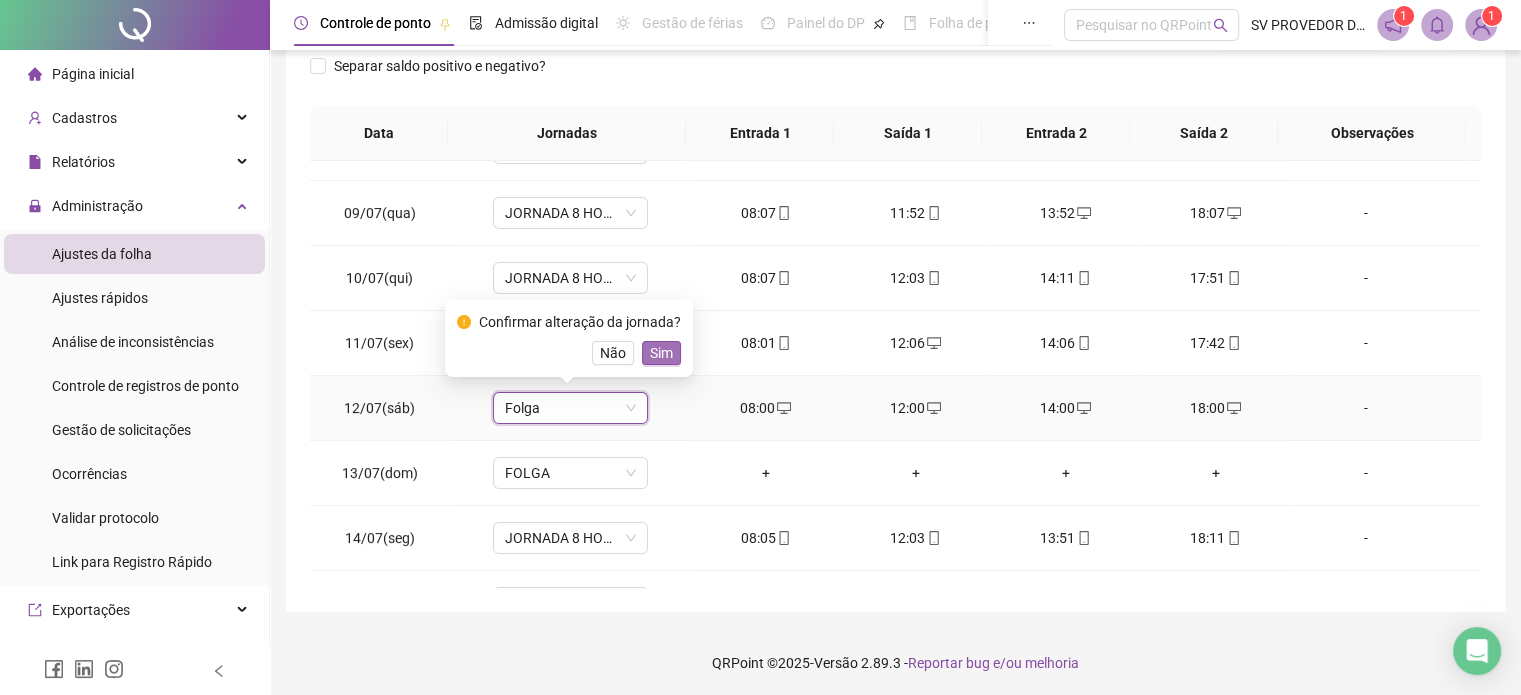 click on "Sim" at bounding box center [661, 353] 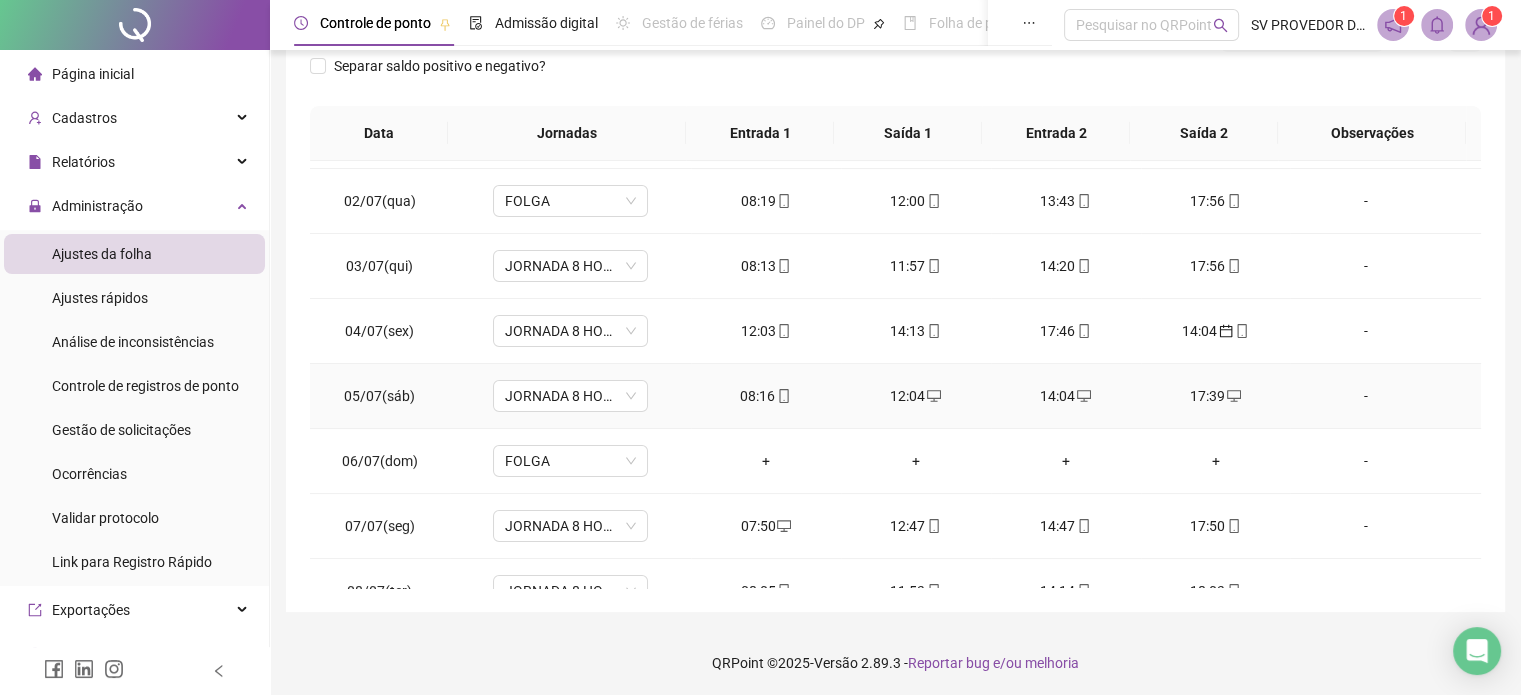 scroll, scrollTop: 0, scrollLeft: 0, axis: both 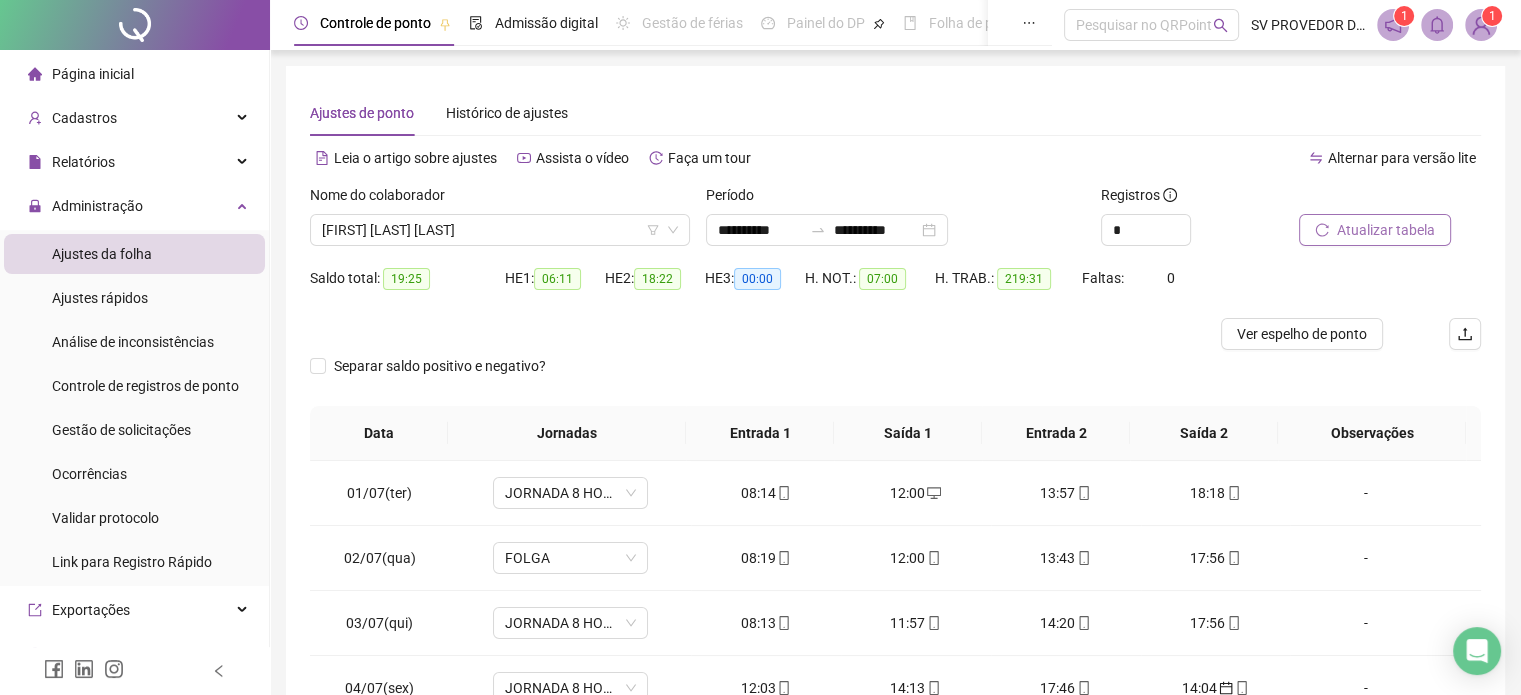 click on "Atualizar tabela" at bounding box center [1386, 230] 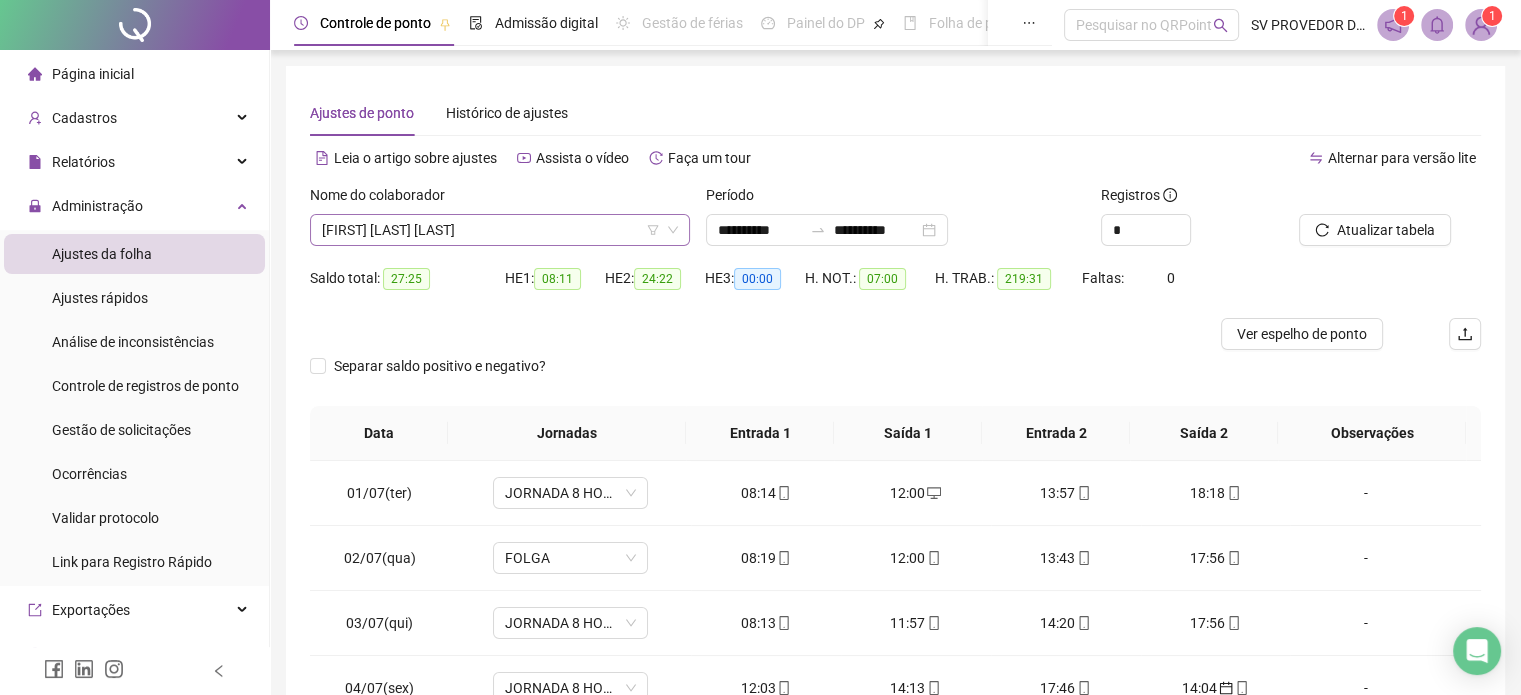 click on "[FIRST] [LAST] [LAST]" at bounding box center (500, 230) 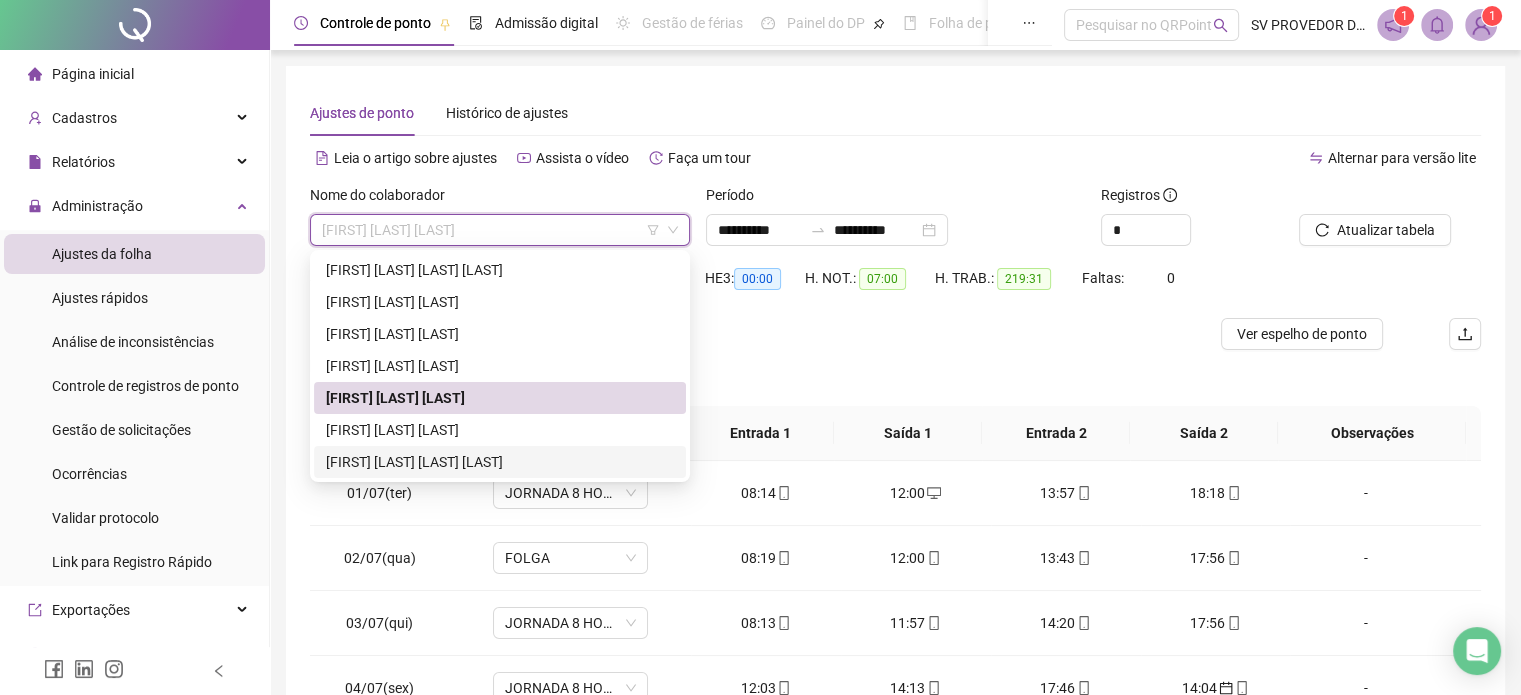 click on "[FIRST] [LAST] [LAST] [LAST]" at bounding box center [500, 462] 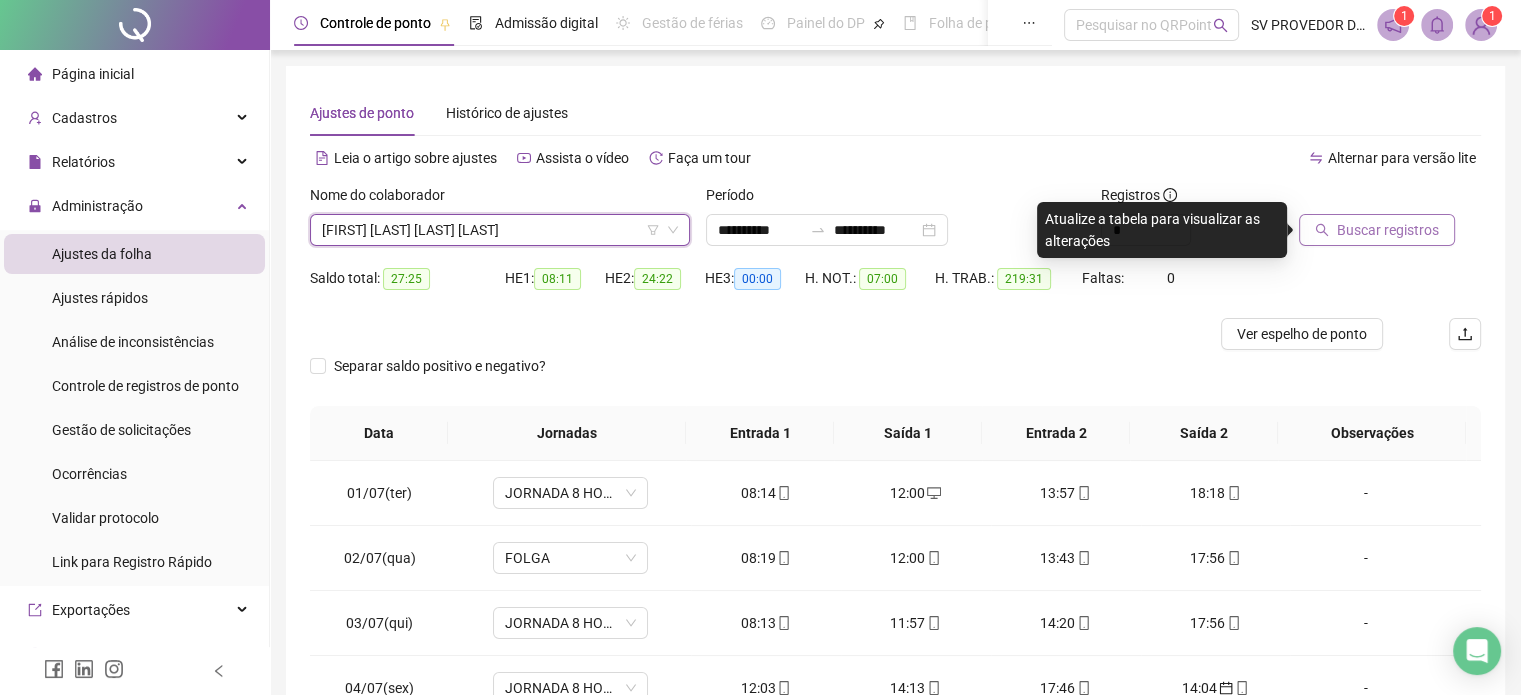click on "Buscar registros" at bounding box center [1388, 230] 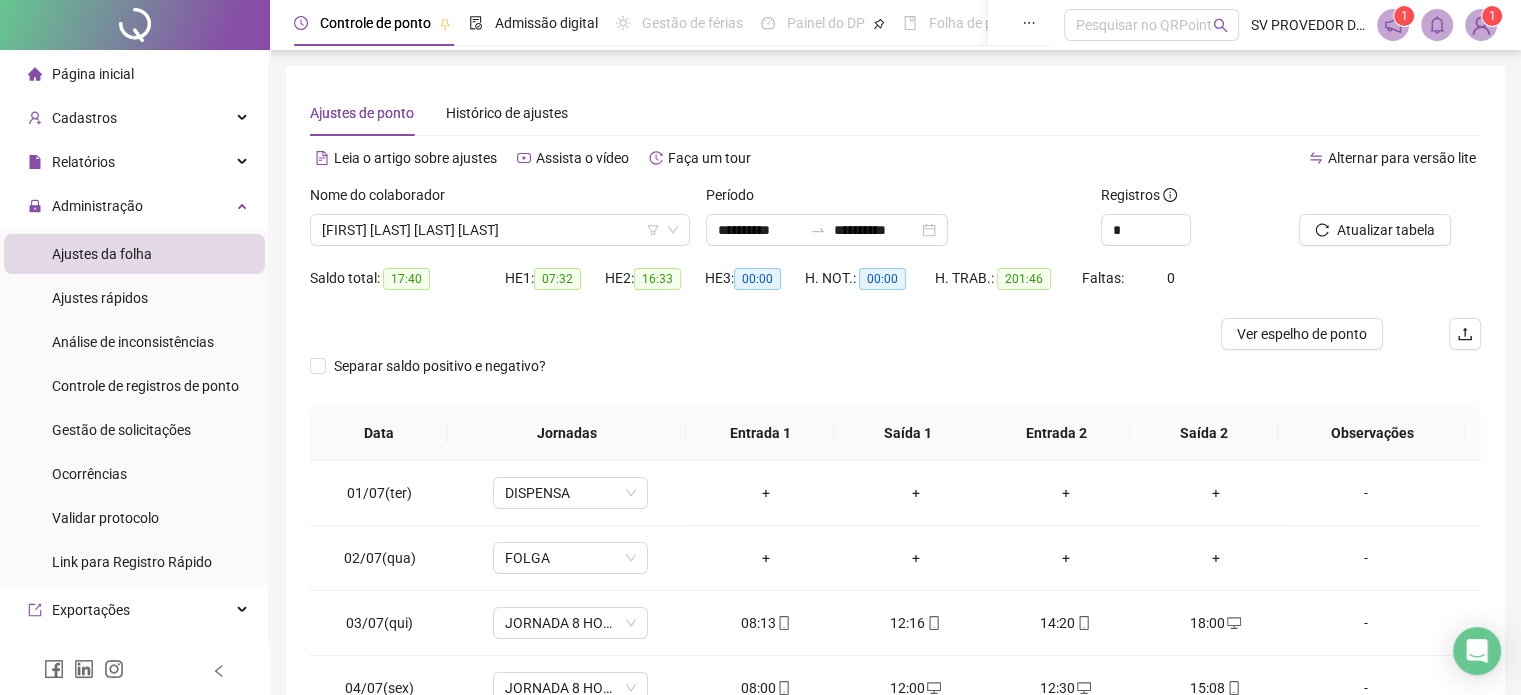 click on "Ver espelho de ponto" at bounding box center (1302, 334) 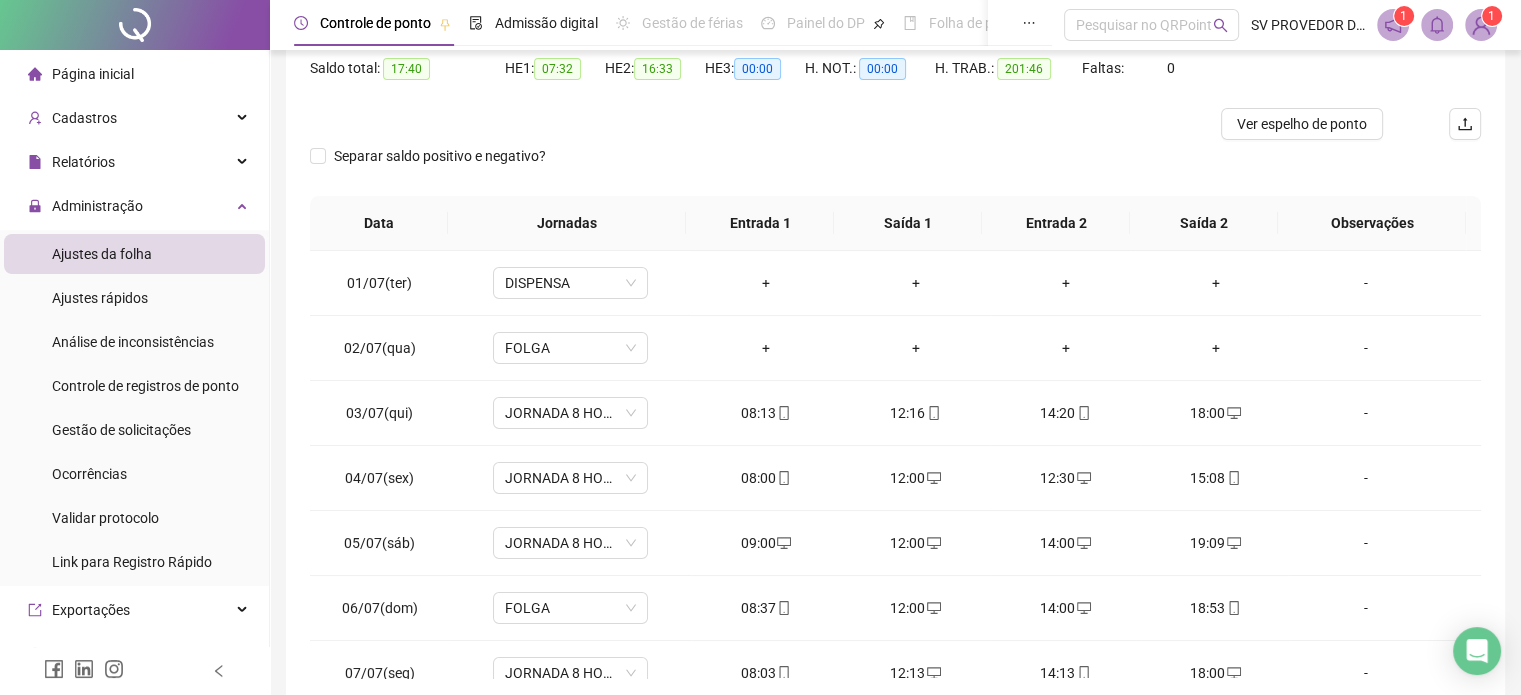 scroll, scrollTop: 302, scrollLeft: 0, axis: vertical 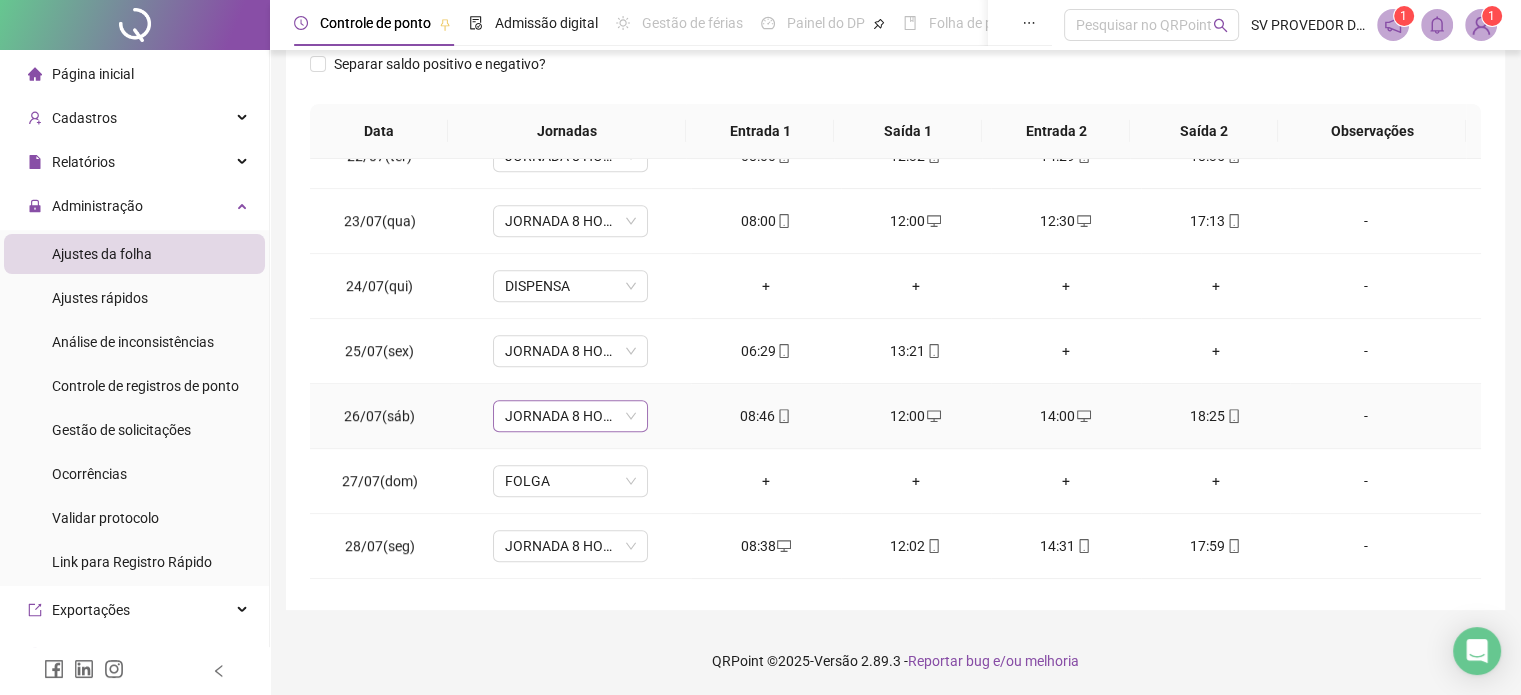 click on "JORNADA 8 HORAS" at bounding box center [570, 416] 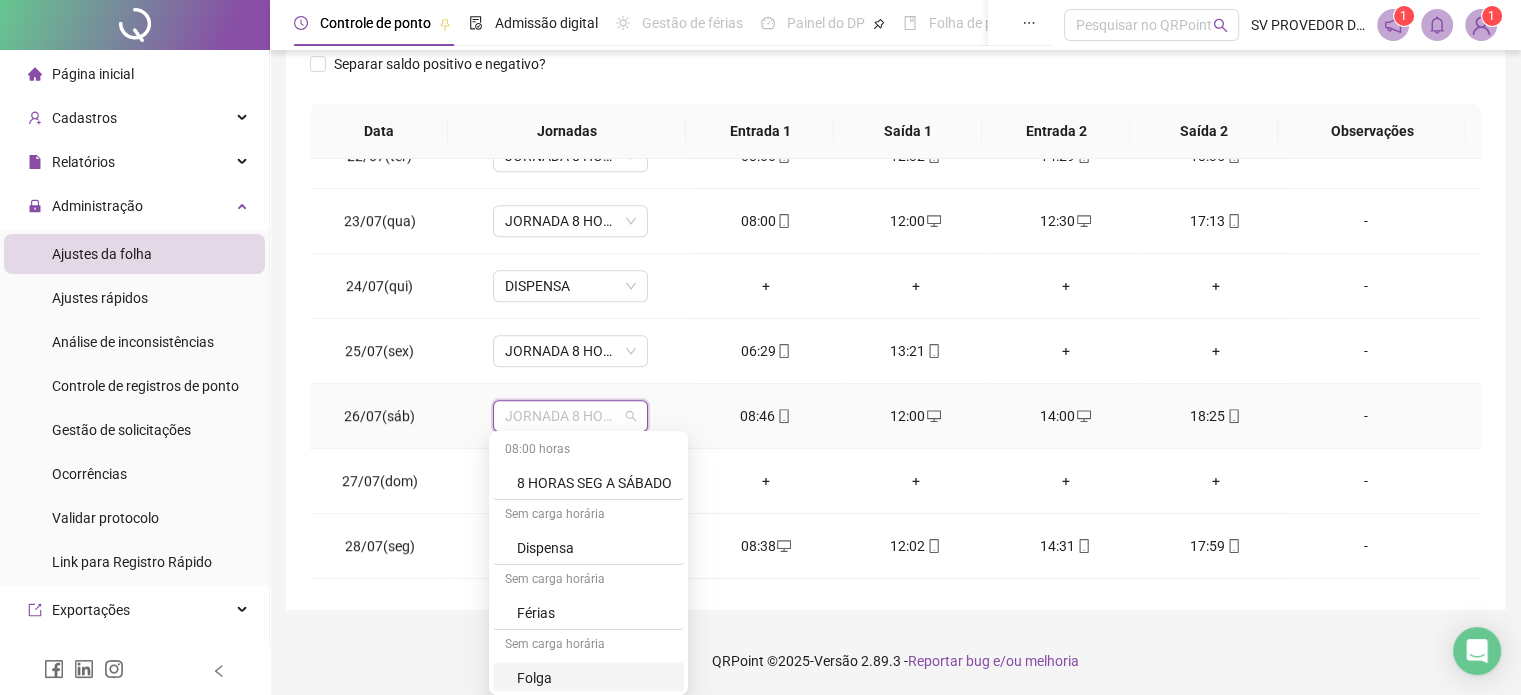 click on "Folga" at bounding box center (594, 678) 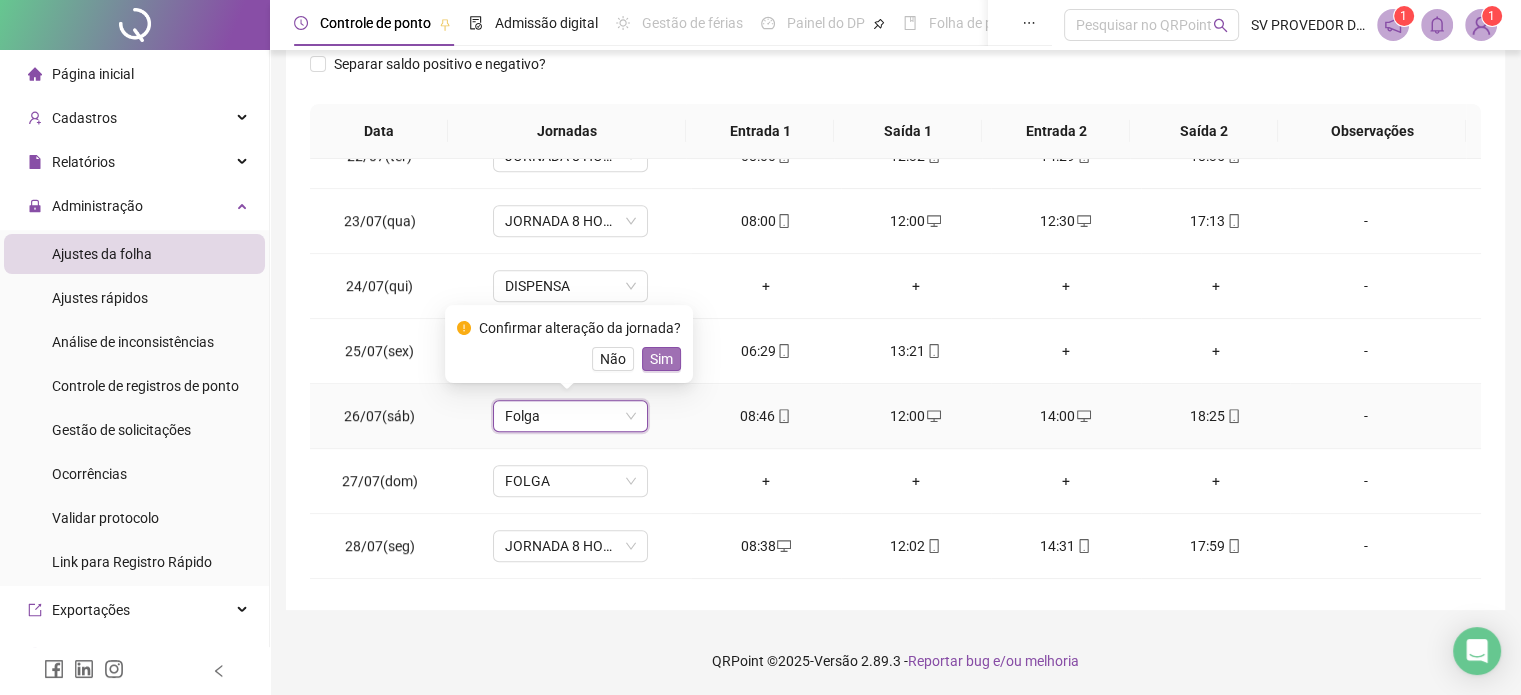 click on "Sim" at bounding box center (661, 359) 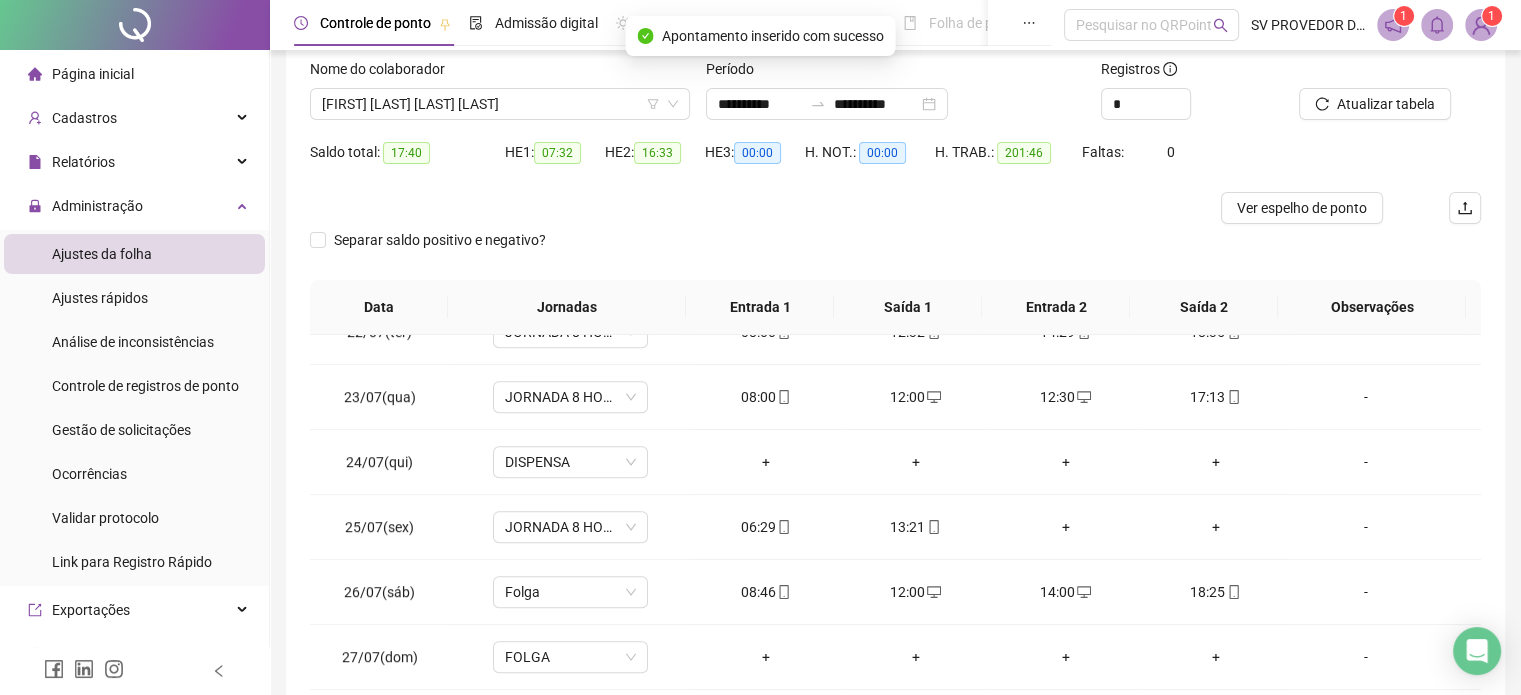 scroll, scrollTop: 0, scrollLeft: 0, axis: both 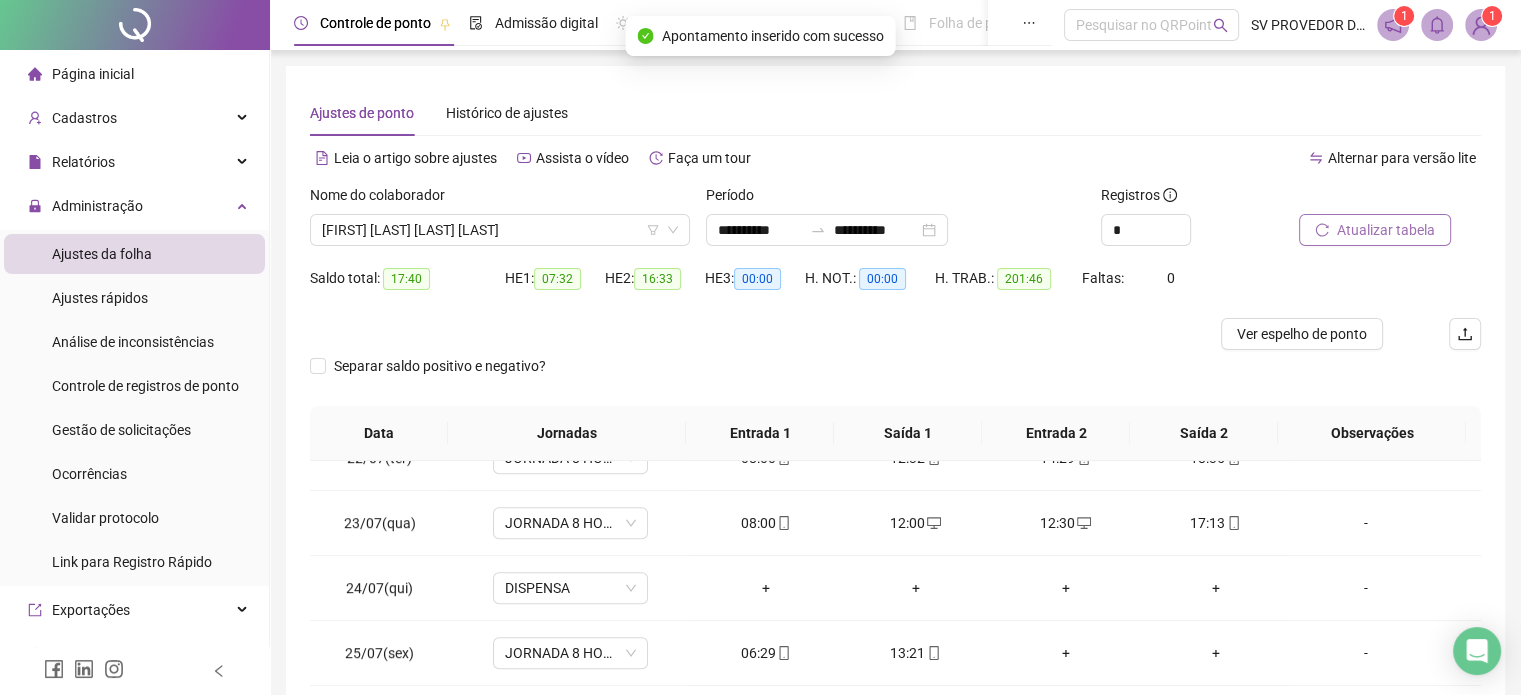 click on "Atualizar tabela" at bounding box center (1386, 230) 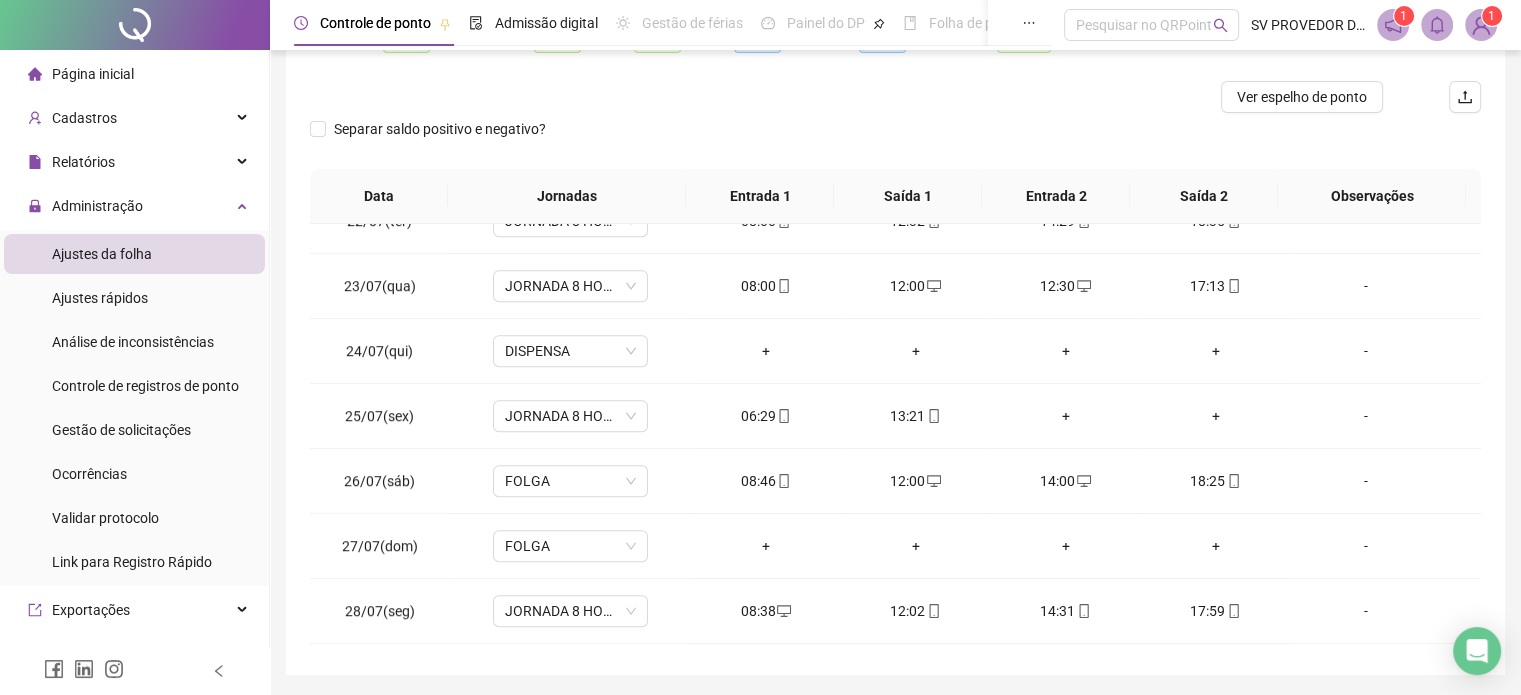 scroll, scrollTop: 300, scrollLeft: 0, axis: vertical 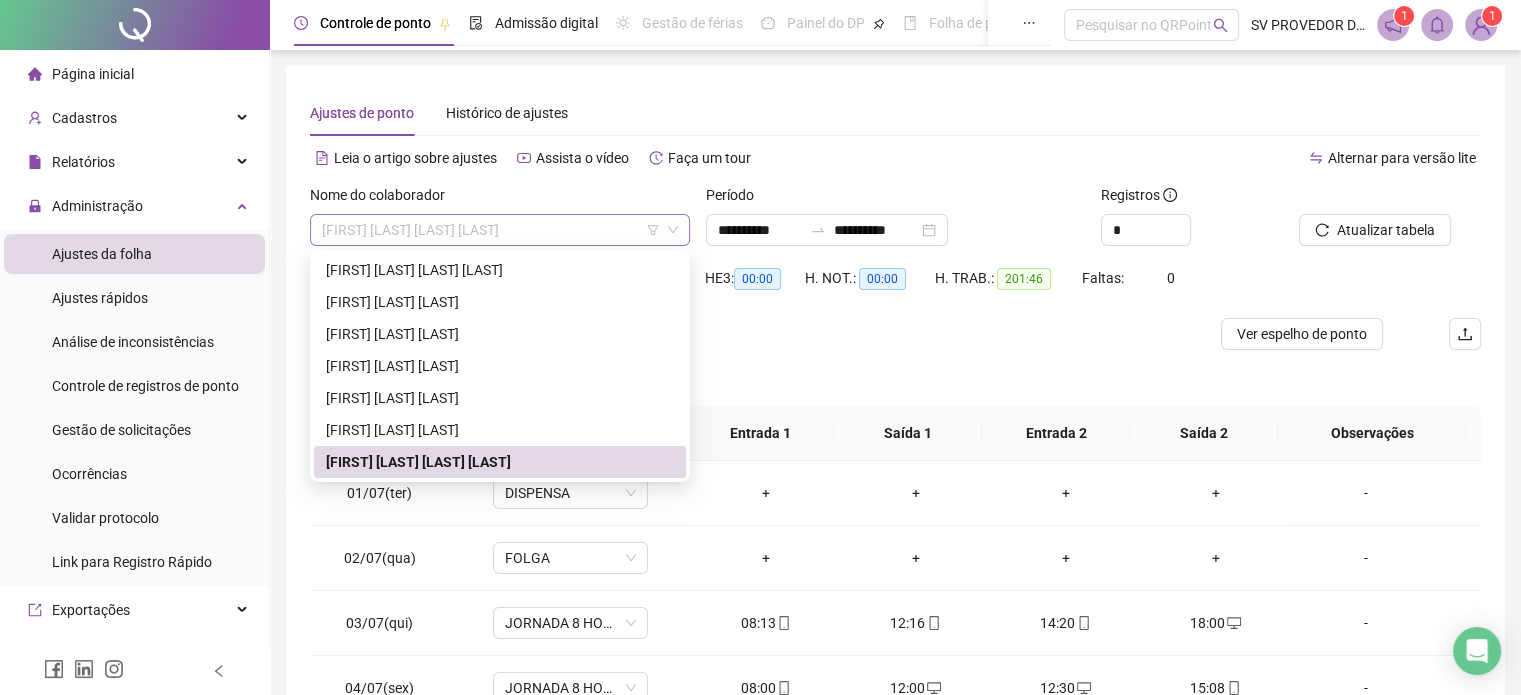 click on "[FIRST] [LAST] [LAST] [LAST]" at bounding box center (500, 230) 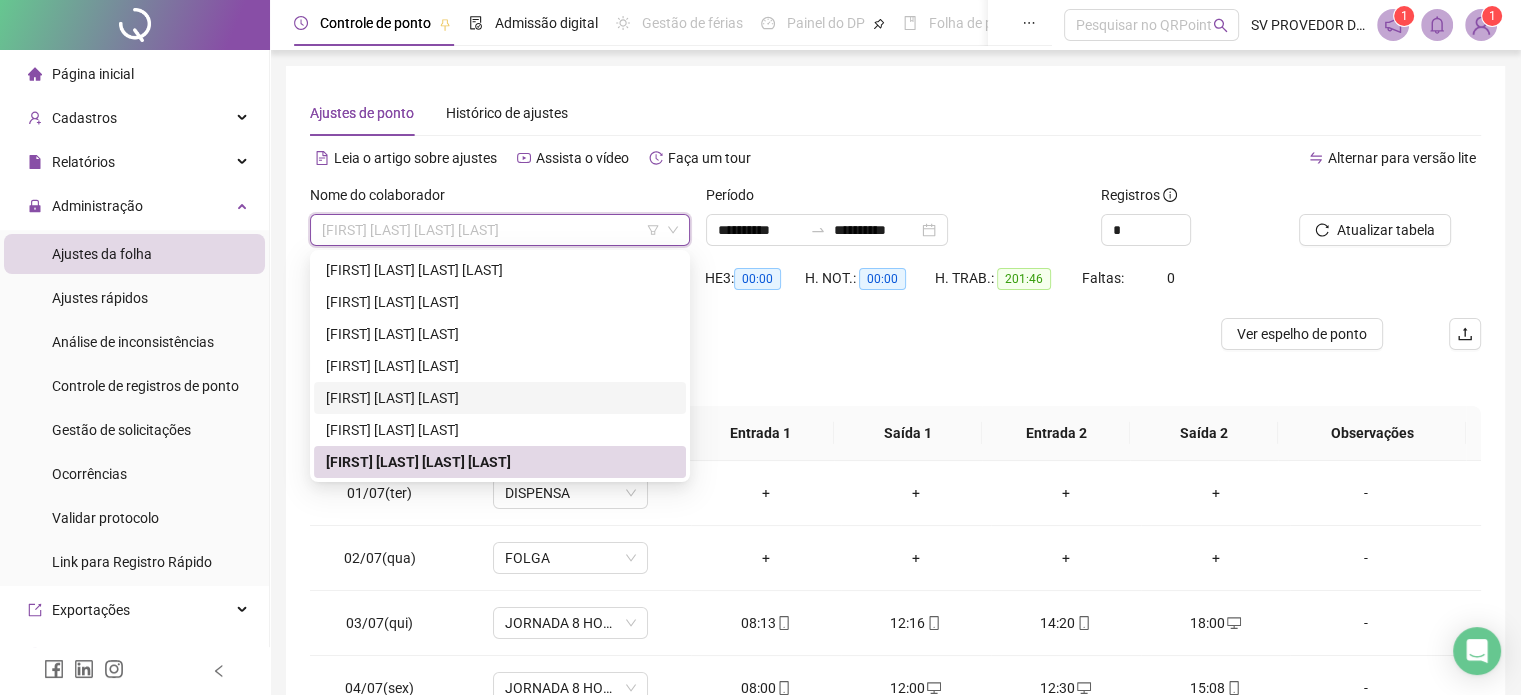 click on "[FIRST] [LAST] [LAST]" at bounding box center [500, 398] 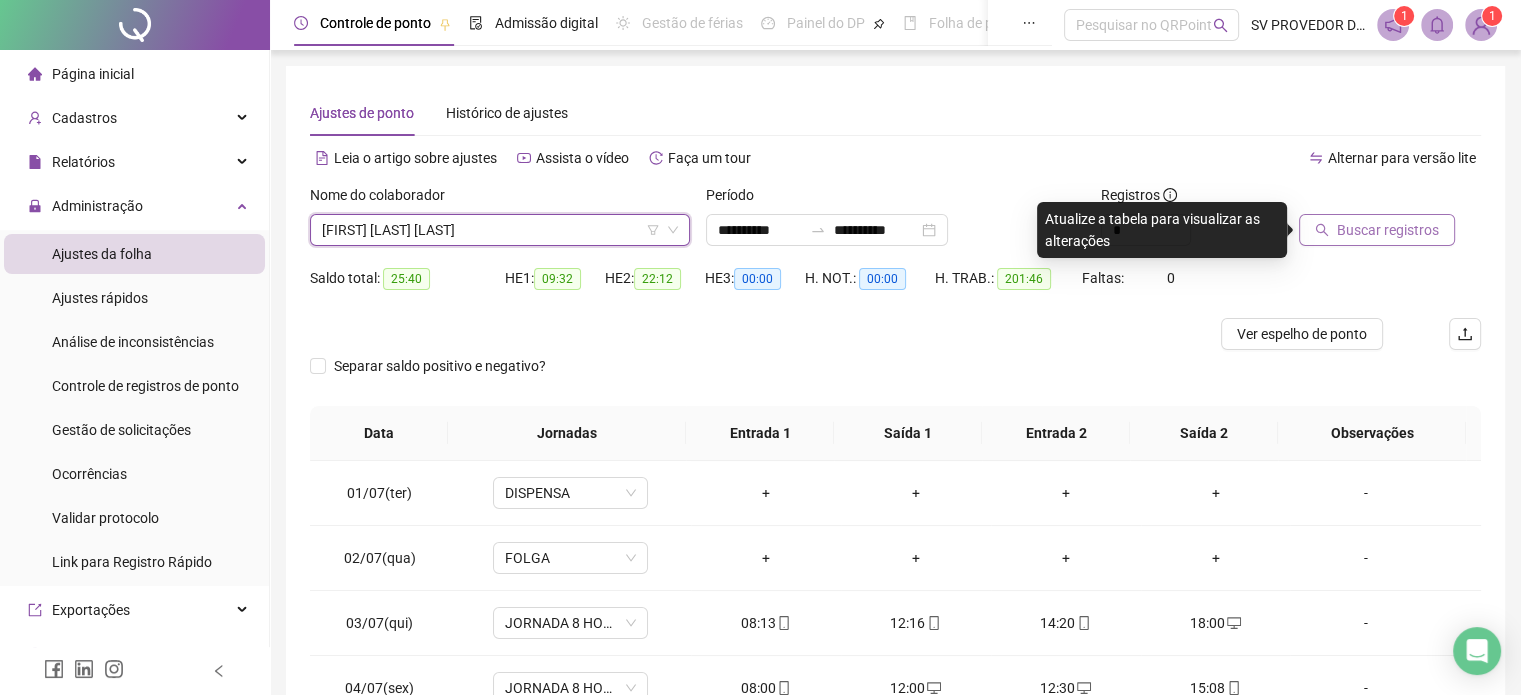 click on "Buscar registros" at bounding box center (1388, 230) 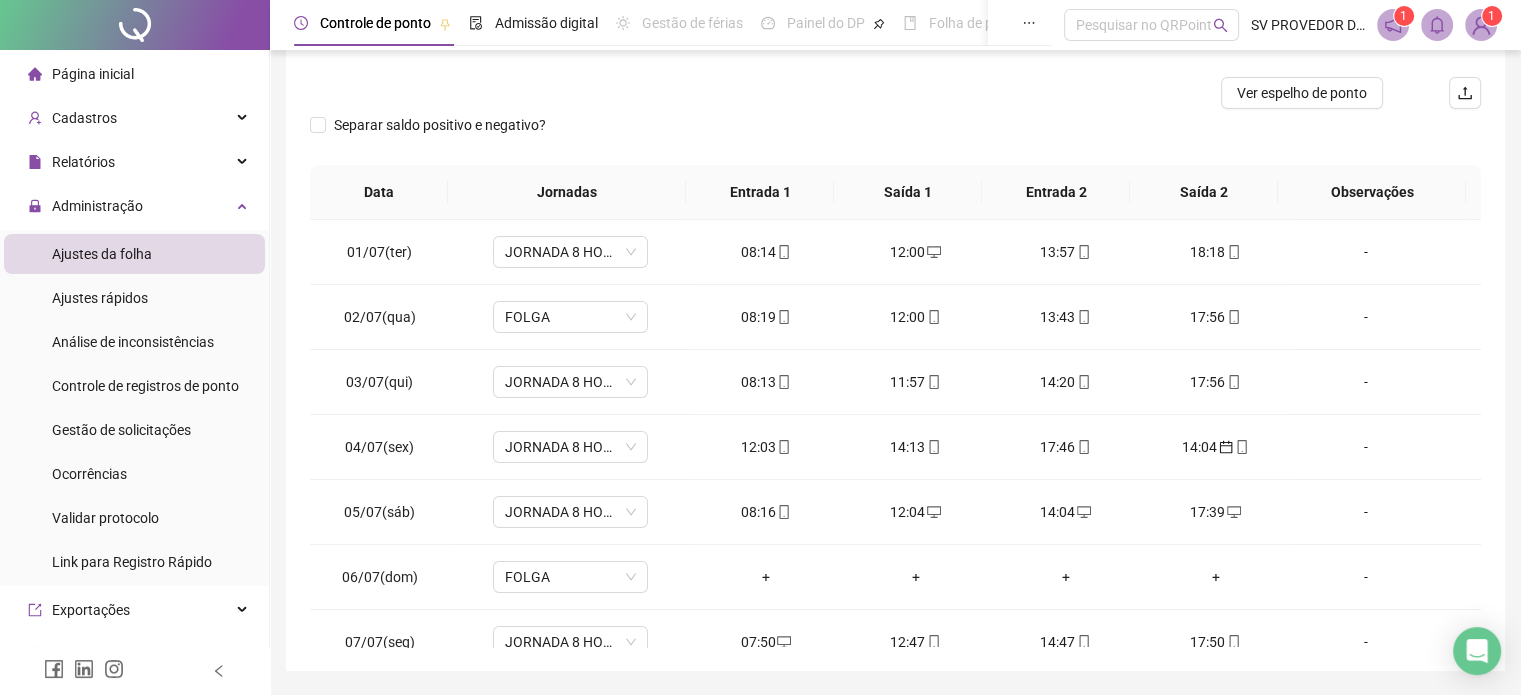 scroll, scrollTop: 300, scrollLeft: 0, axis: vertical 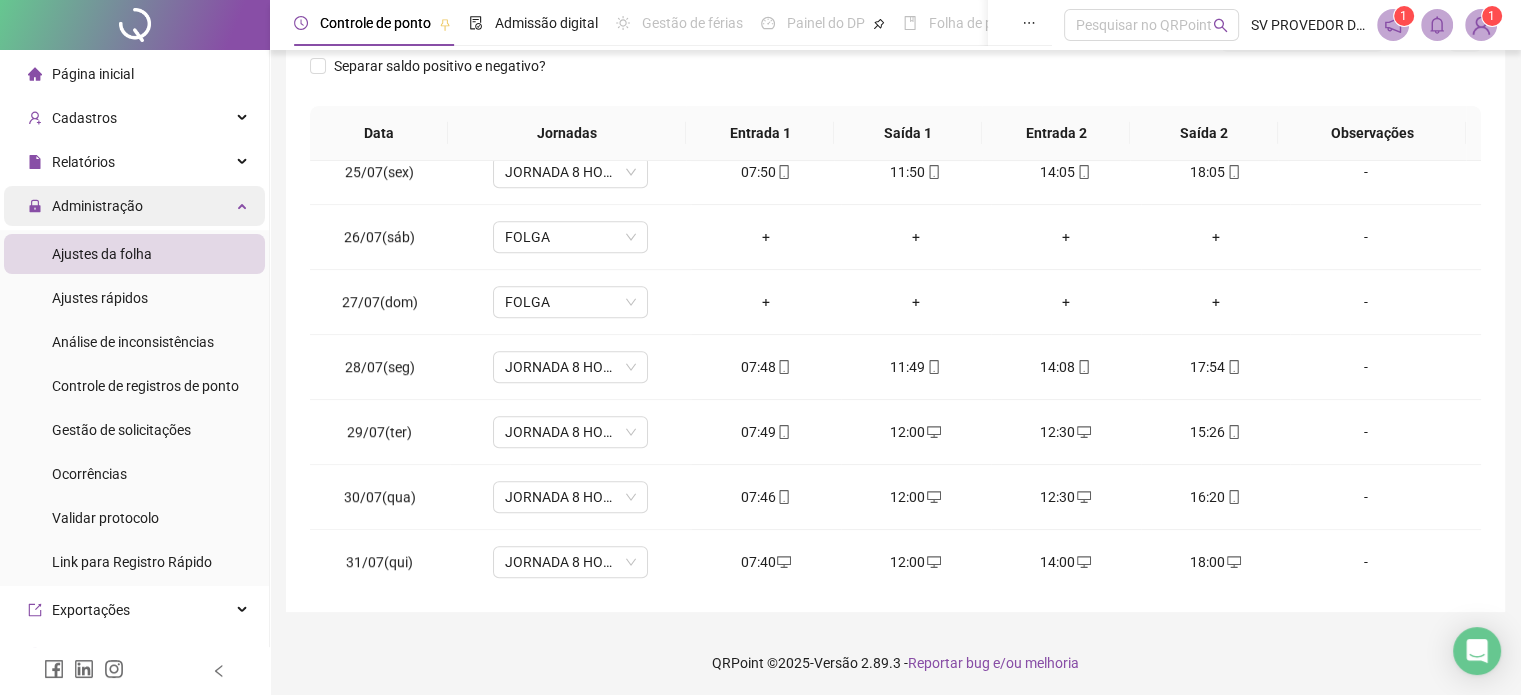 click on "Administração" at bounding box center [97, 206] 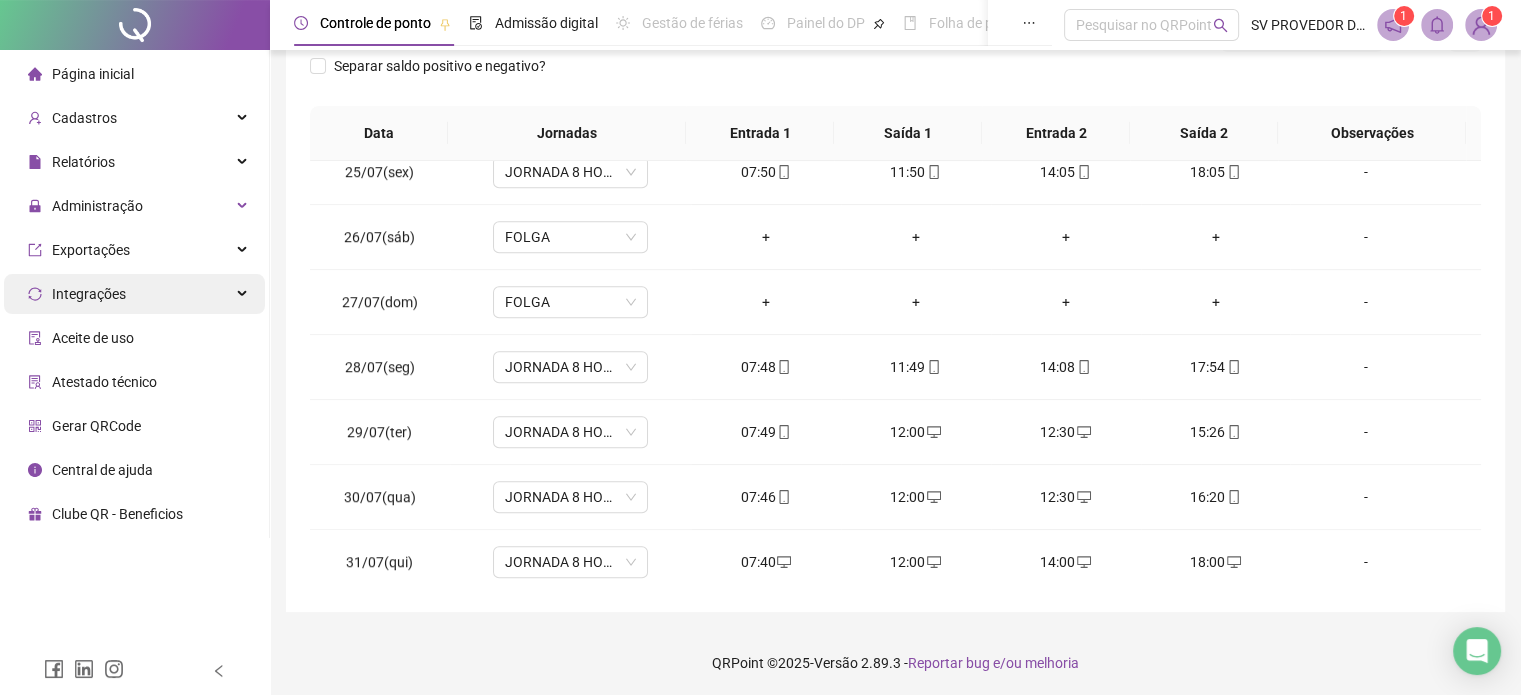 click on "Integrações" at bounding box center [77, 294] 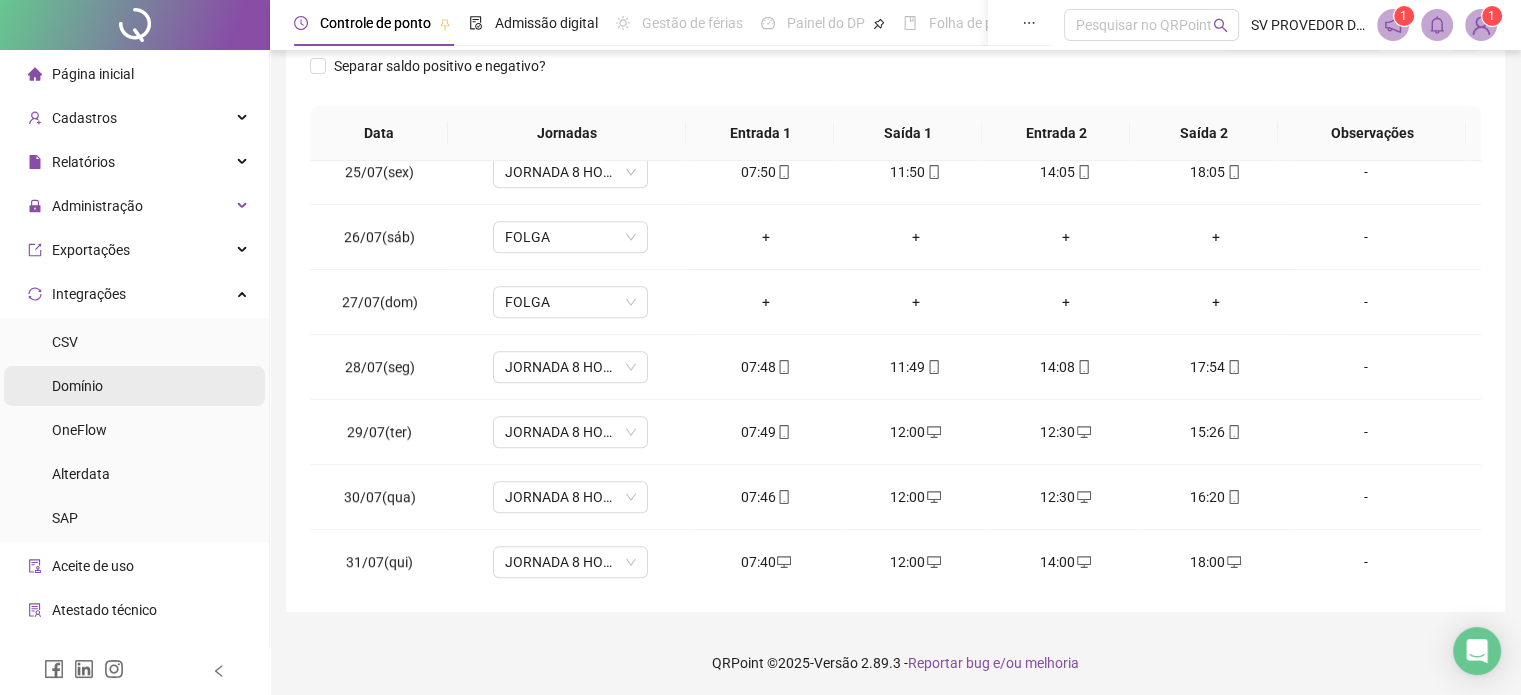 click on "Domínio" at bounding box center (77, 386) 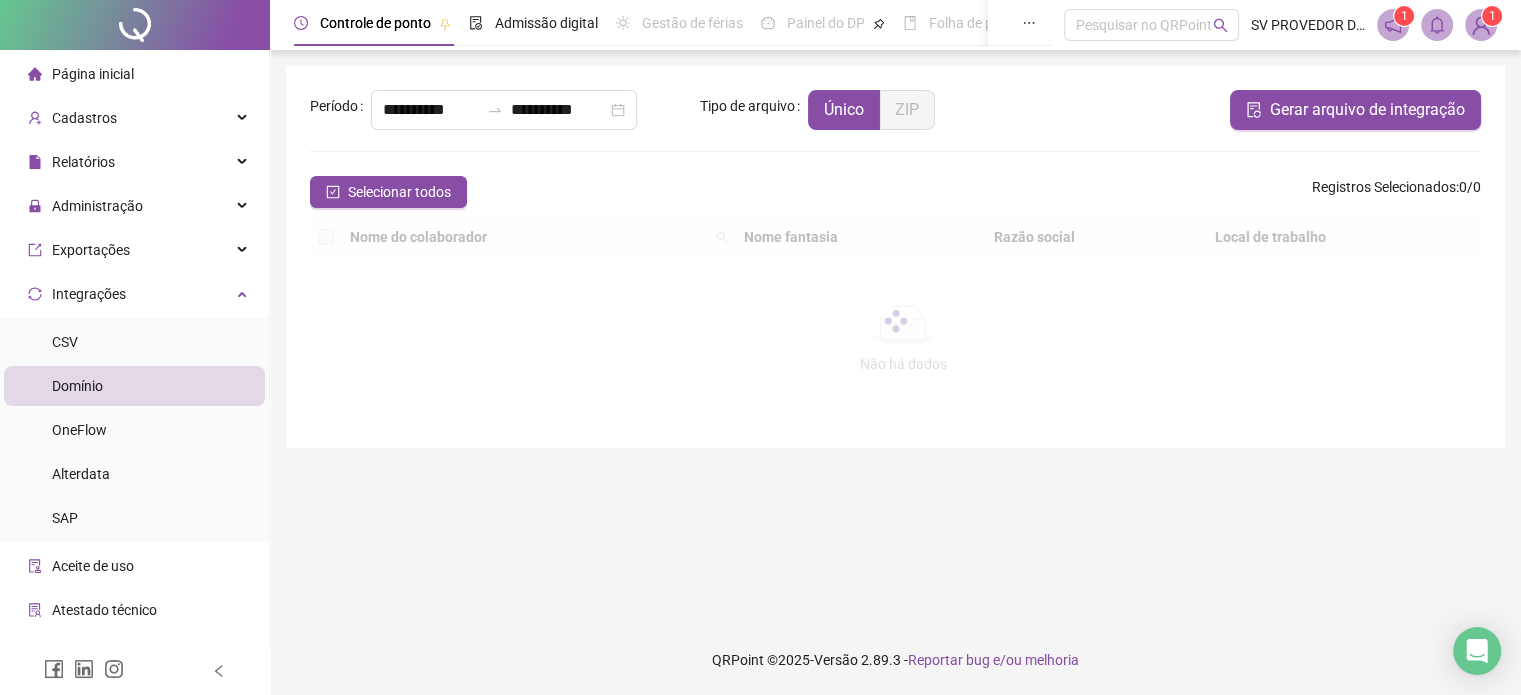 scroll, scrollTop: 0, scrollLeft: 0, axis: both 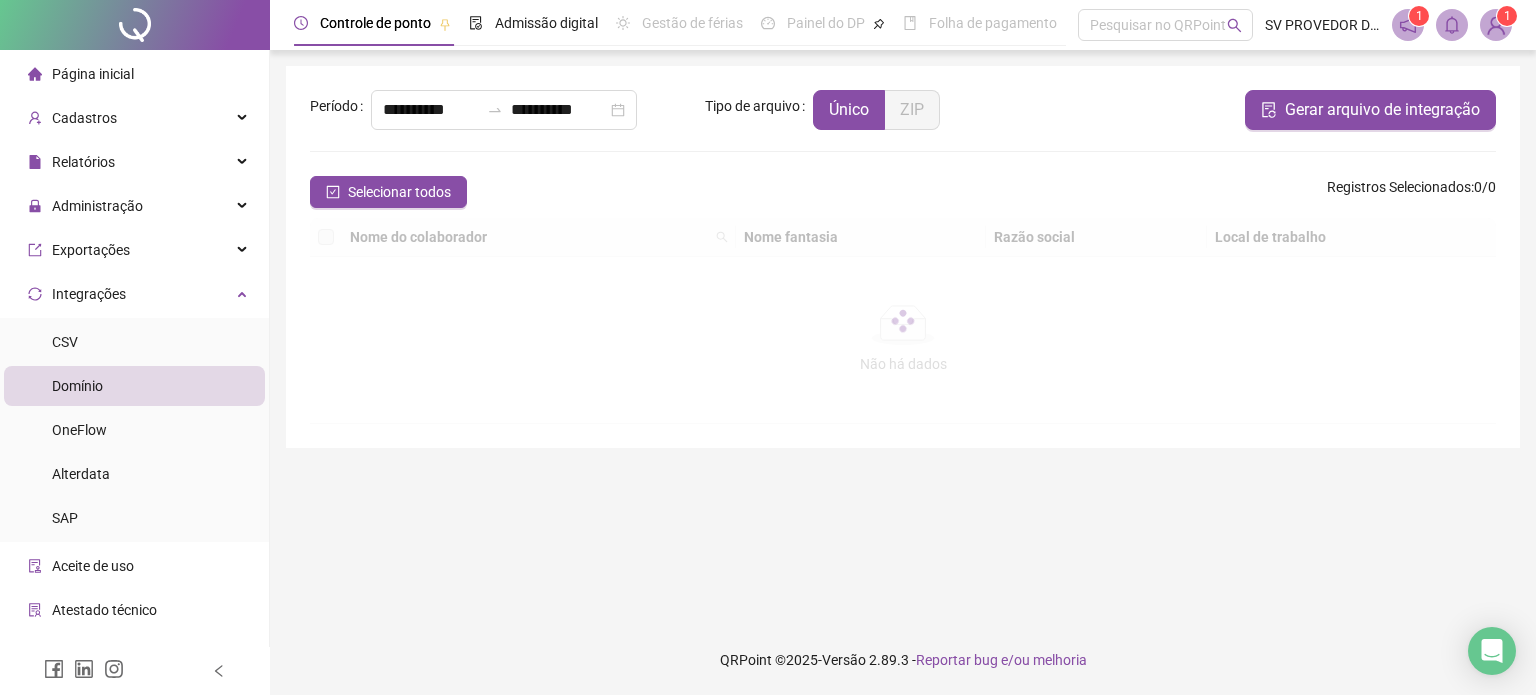 type on "**********" 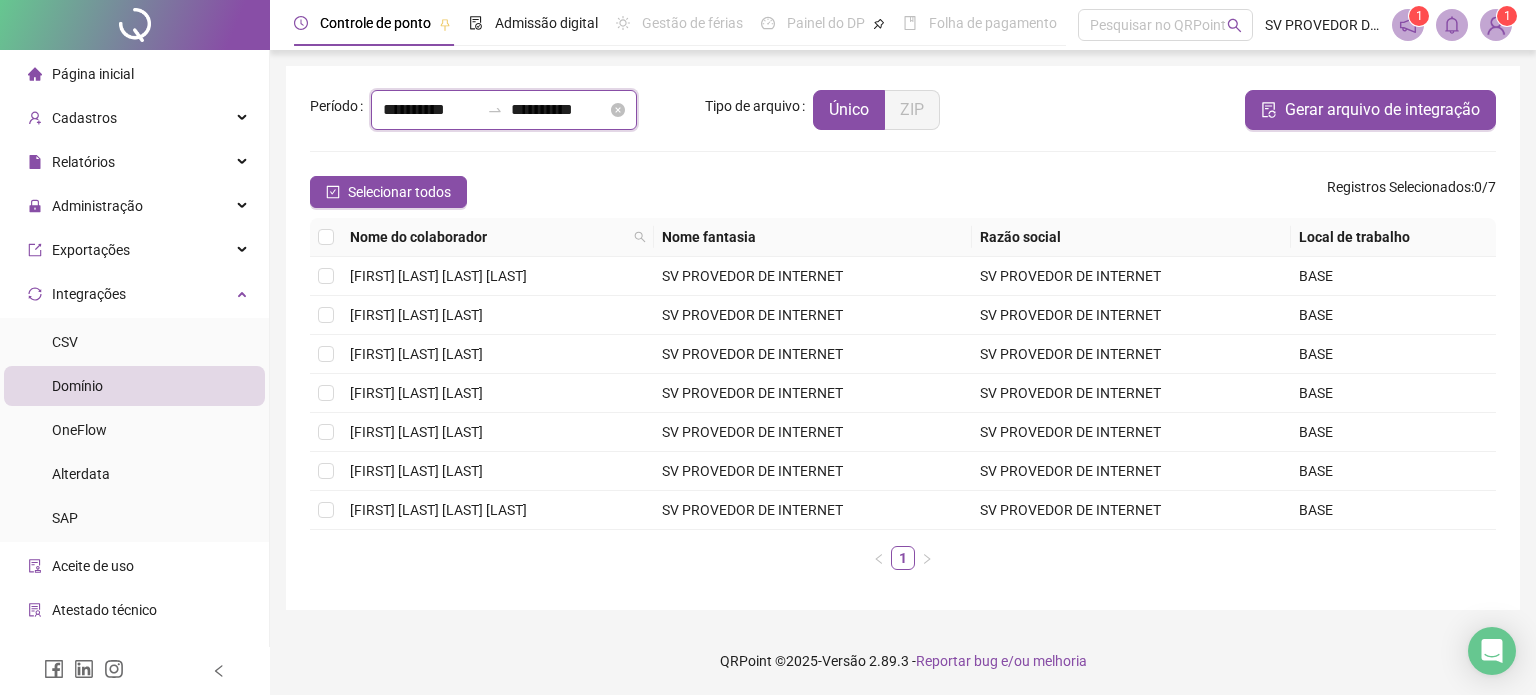 click on "**********" at bounding box center [559, 110] 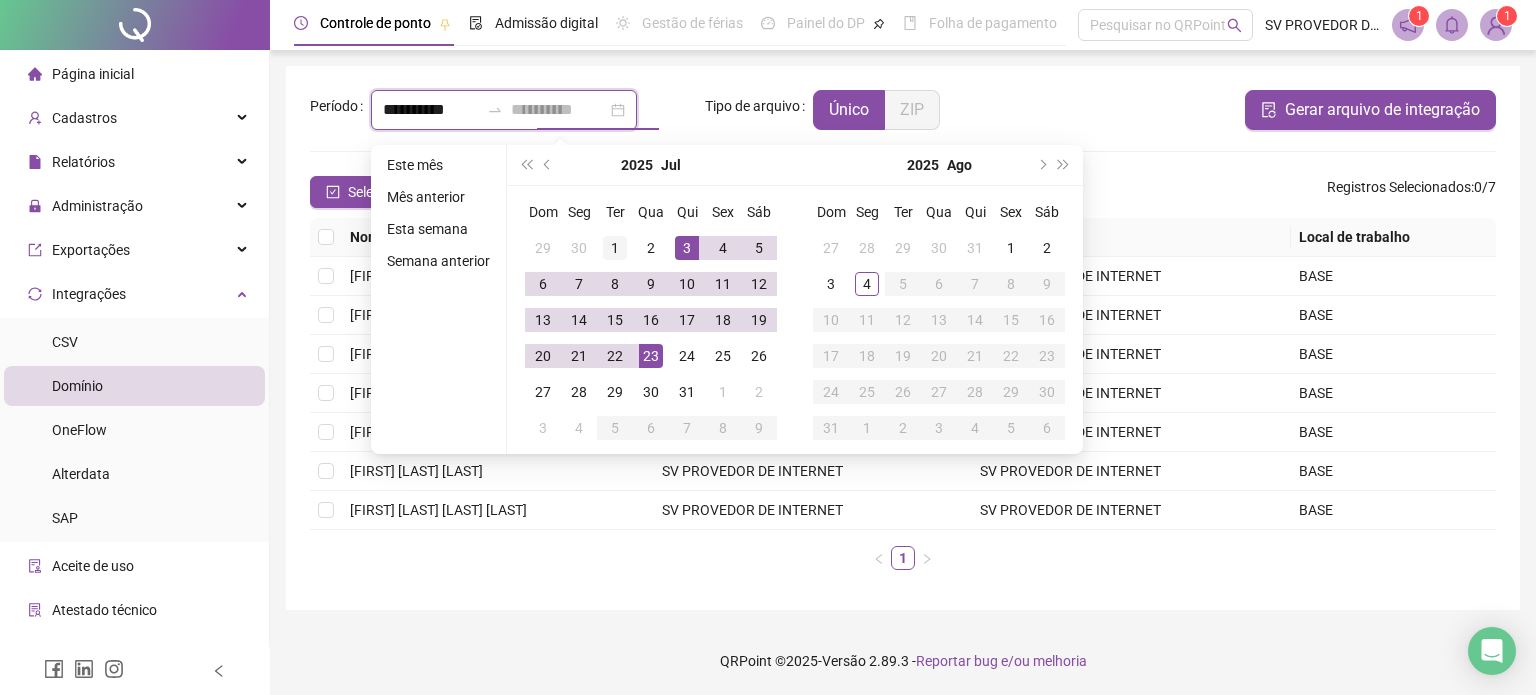 type on "**********" 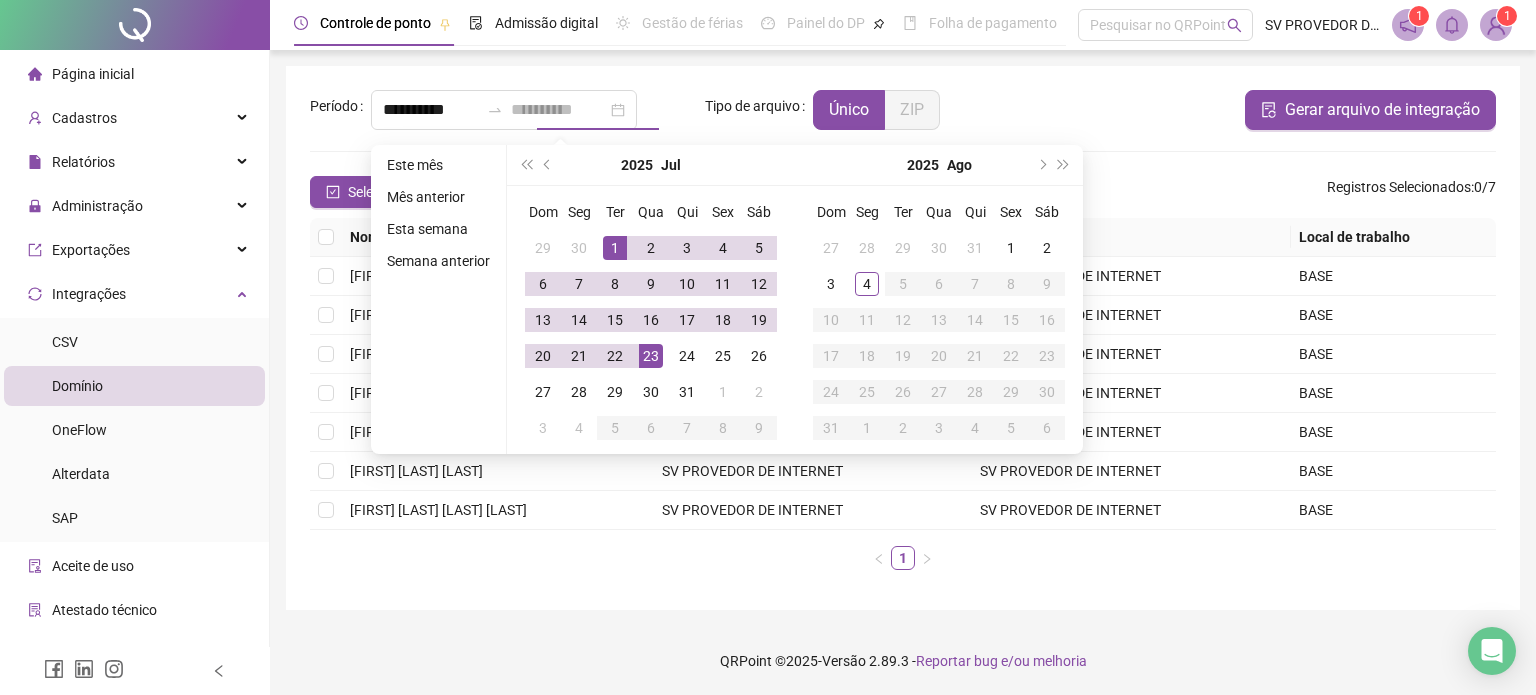 click on "1" at bounding box center [615, 248] 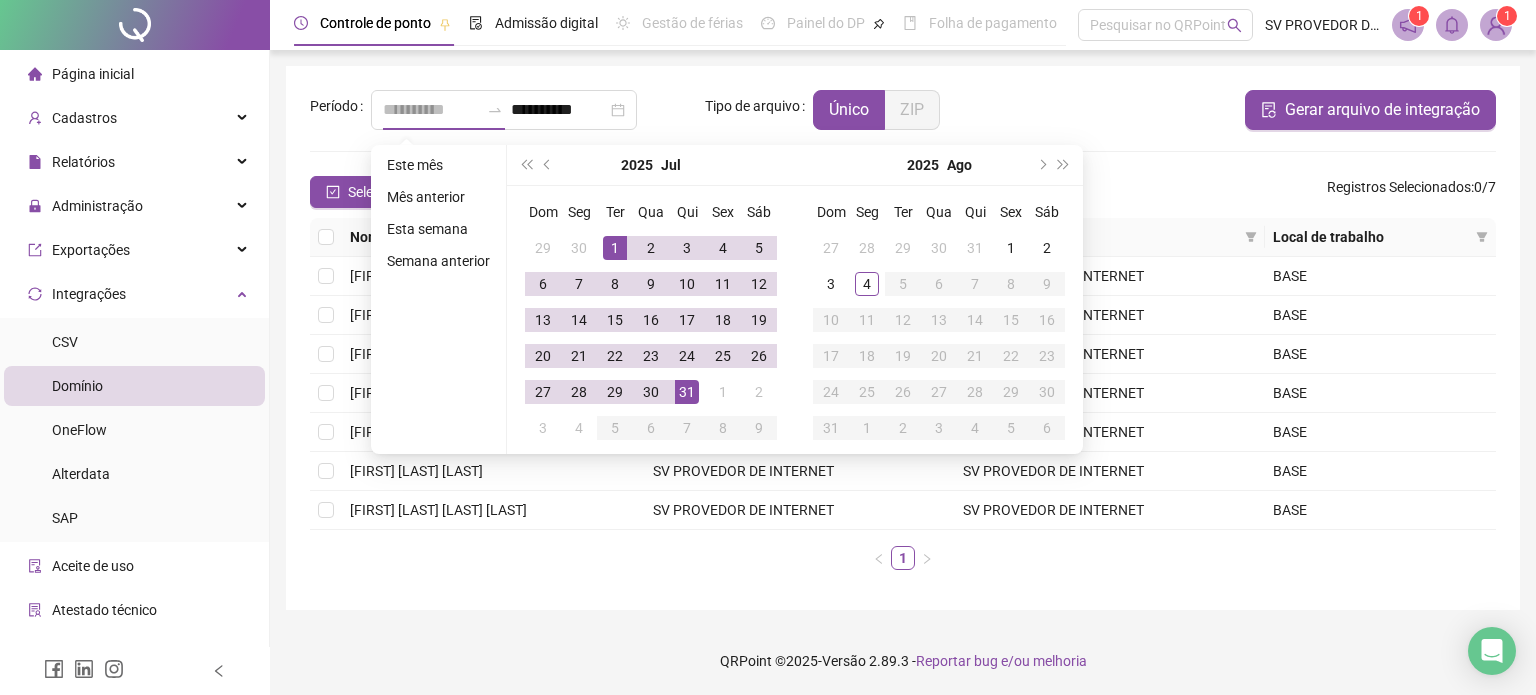 click on "31" at bounding box center [687, 392] 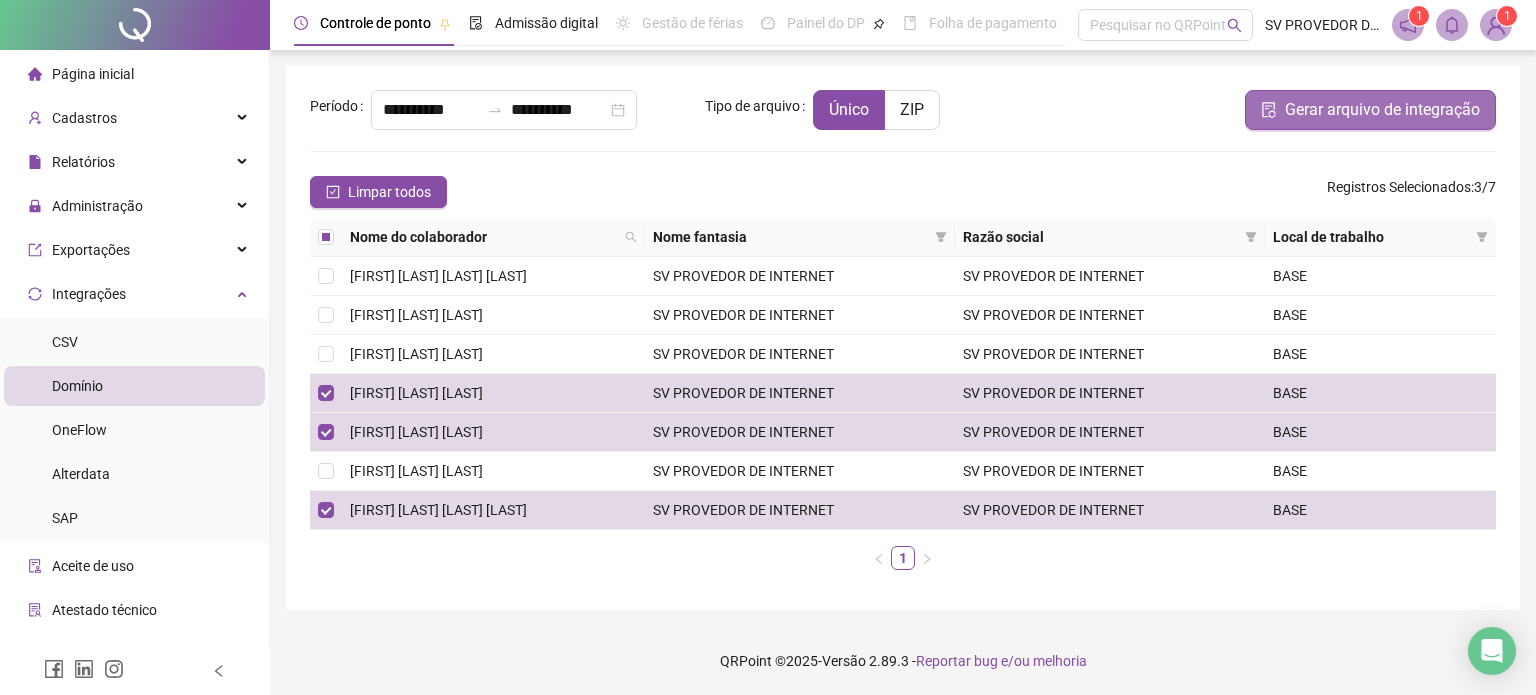 click on "Gerar arquivo de integração" at bounding box center [1382, 110] 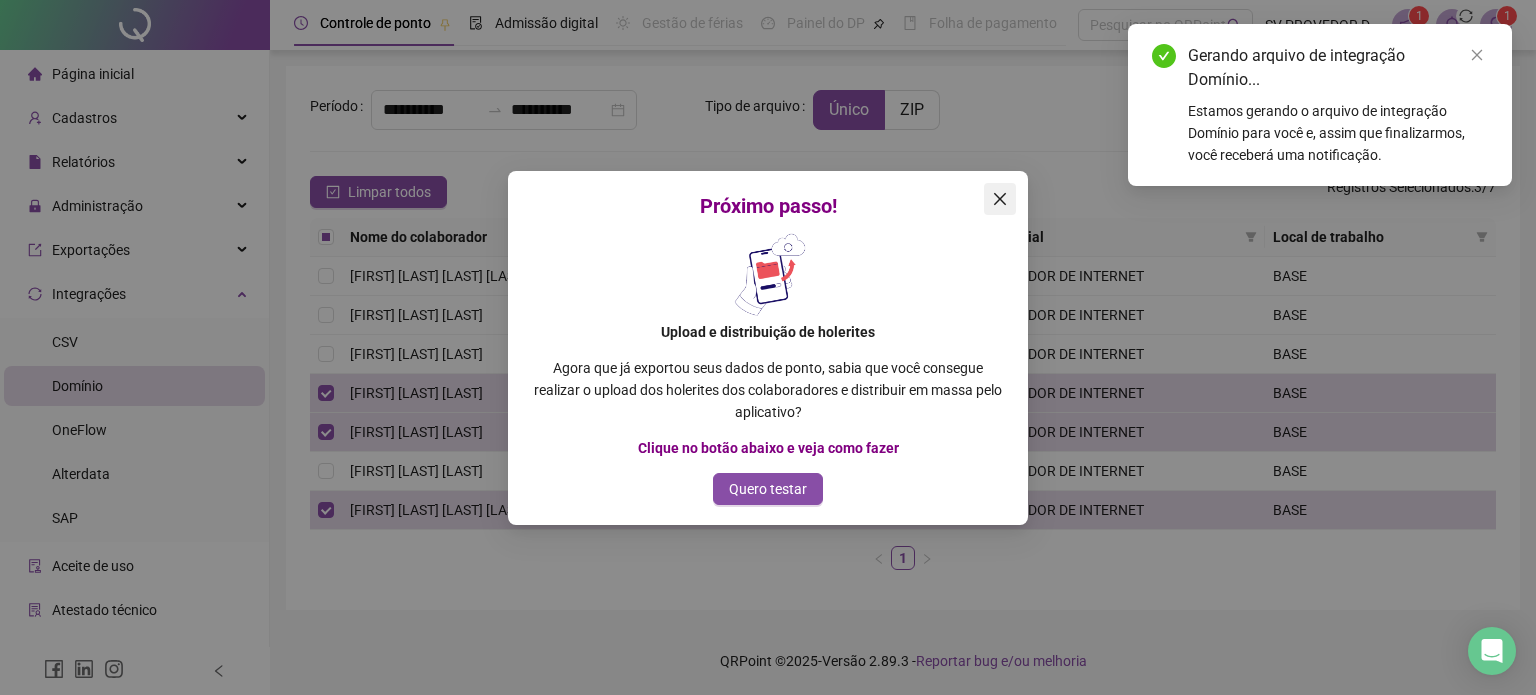 click 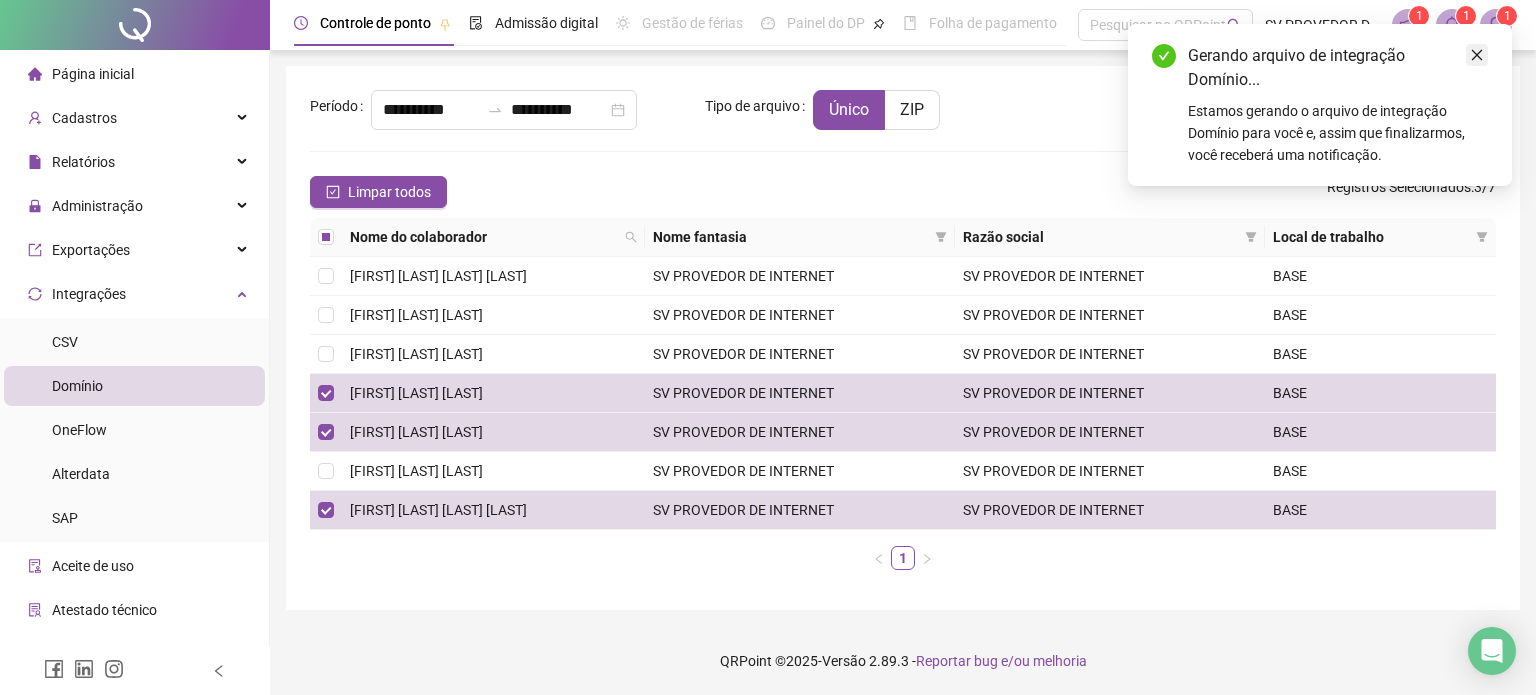 click 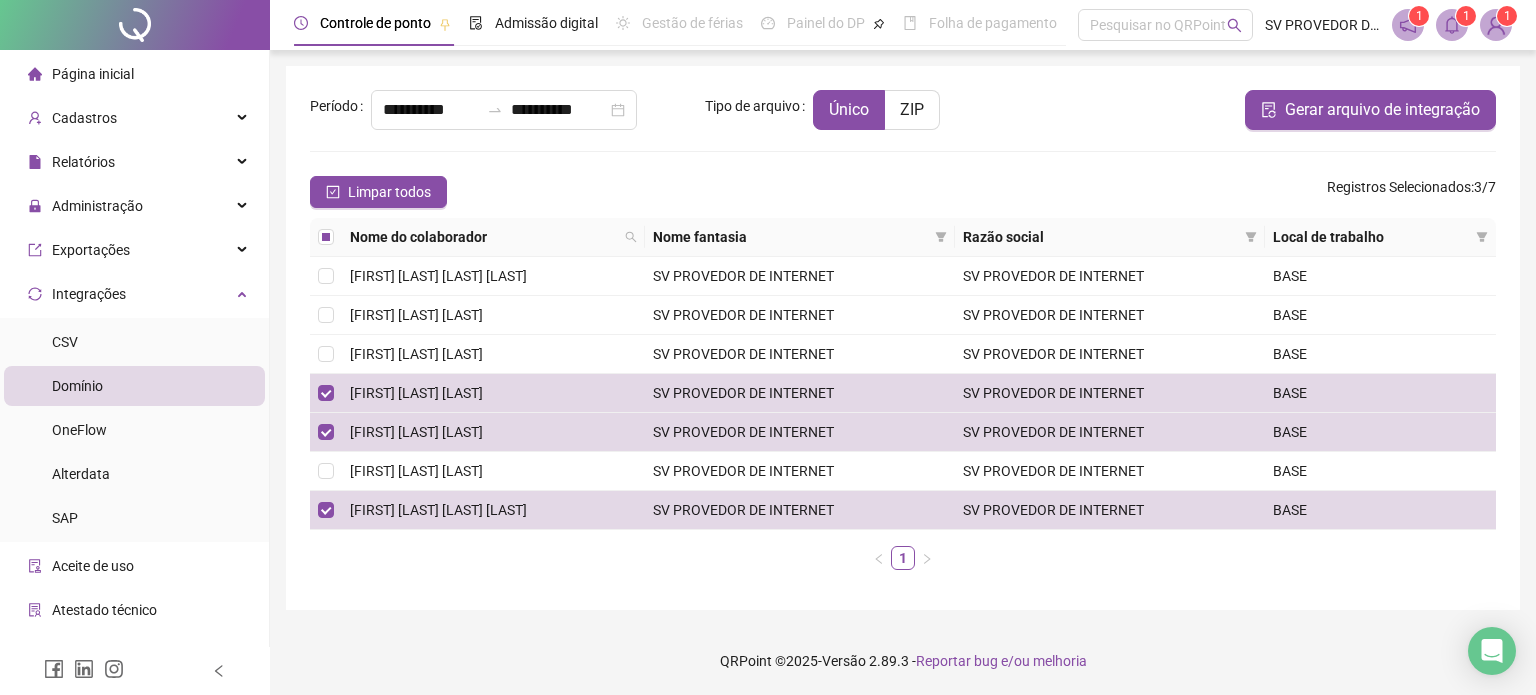 click 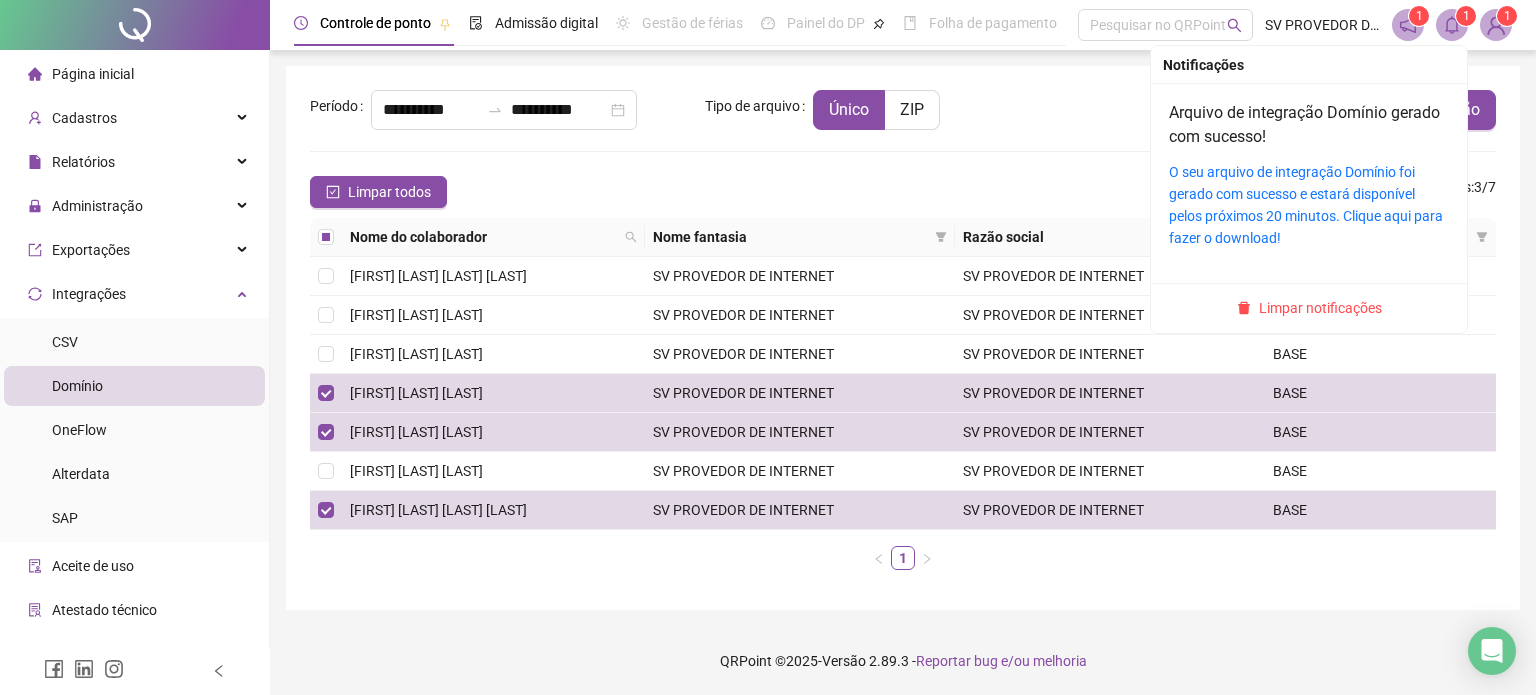 click on "O seu arquivo de integração Domínio foi gerado com sucesso e estará disponível pelos próximos 20 minutos. Clique aqui para fazer o download!" at bounding box center [1309, 205] 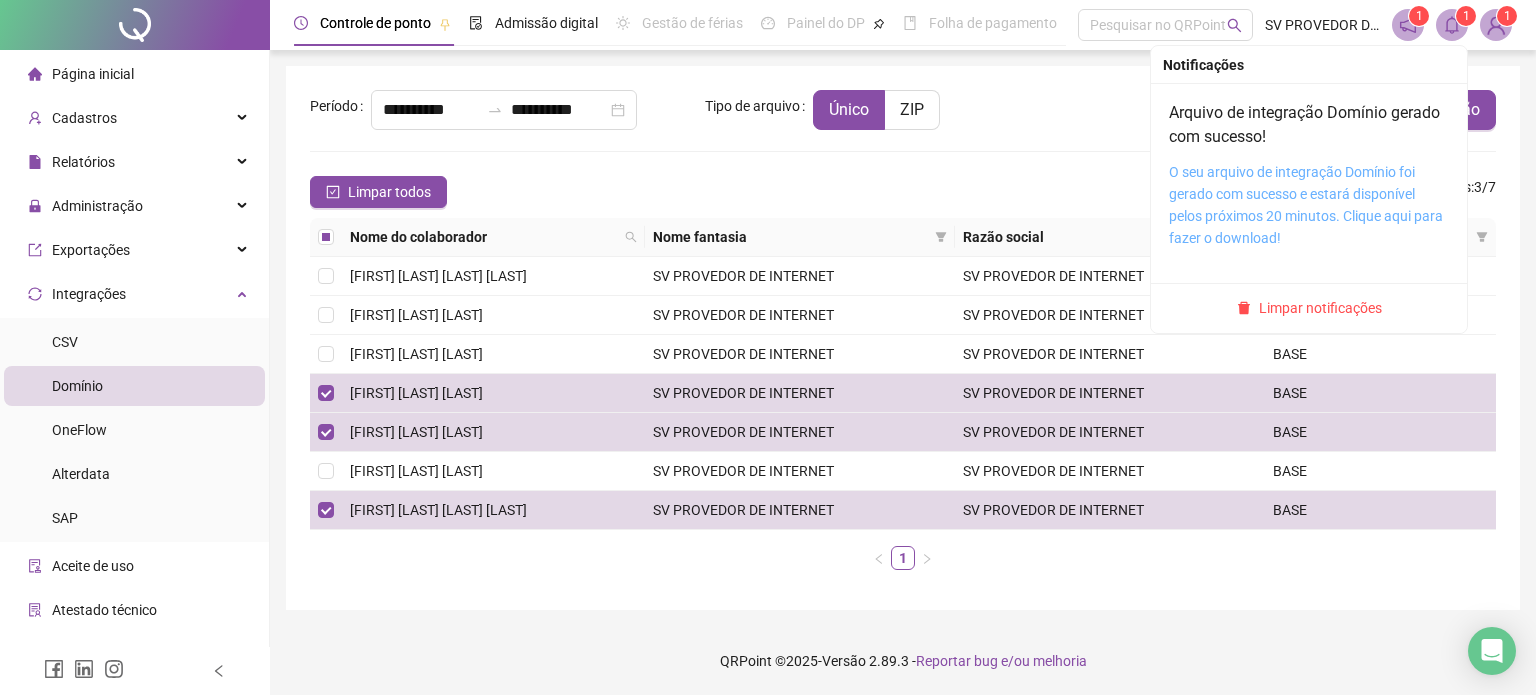 click on "O seu arquivo de integração Domínio foi gerado com sucesso e estará disponível pelos próximos 20 minutos. Clique aqui para fazer o download!" at bounding box center [1306, 205] 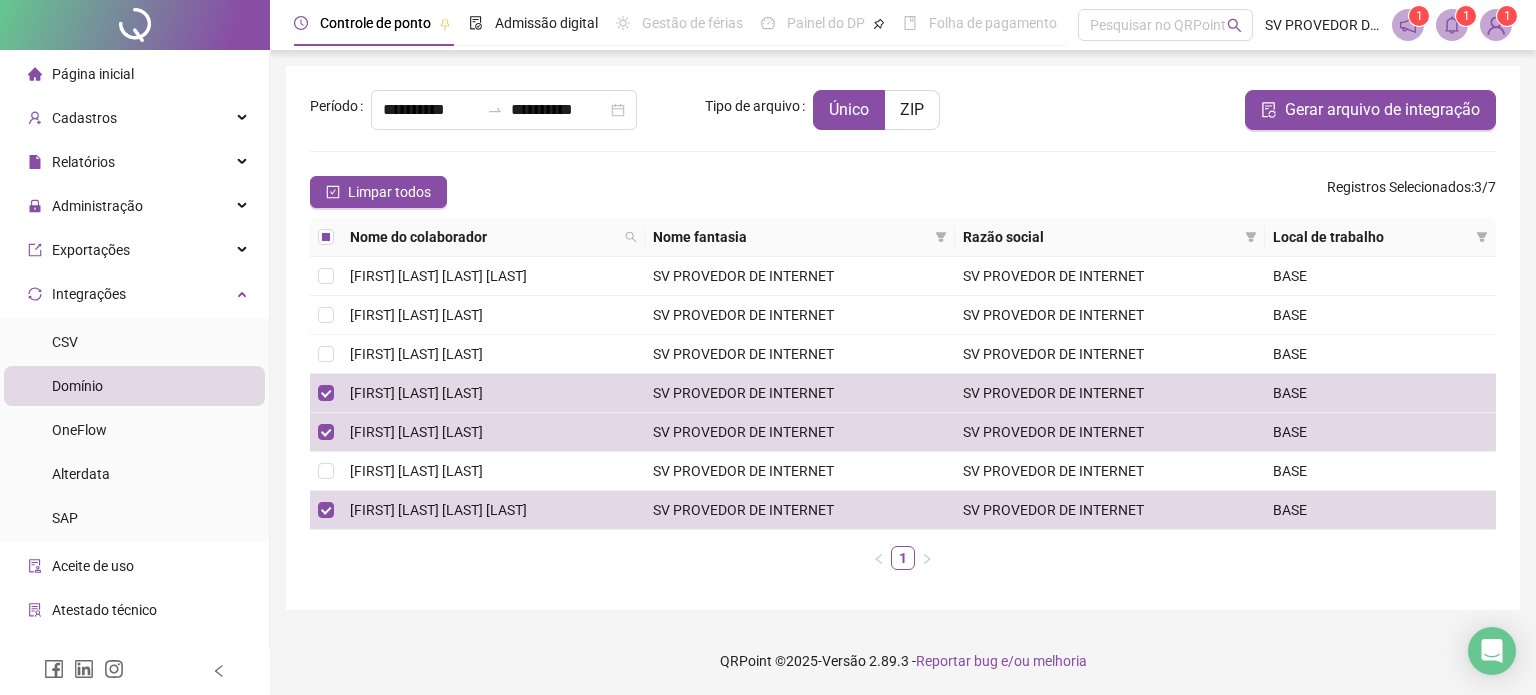 click at bounding box center (135, 25) 